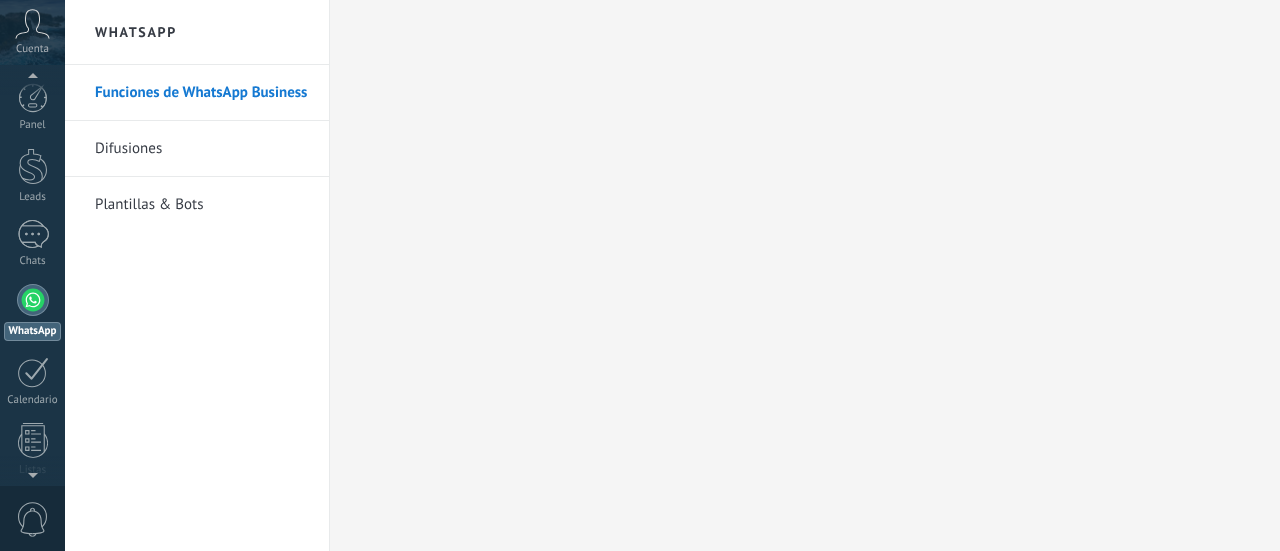 scroll, scrollTop: 0, scrollLeft: 0, axis: both 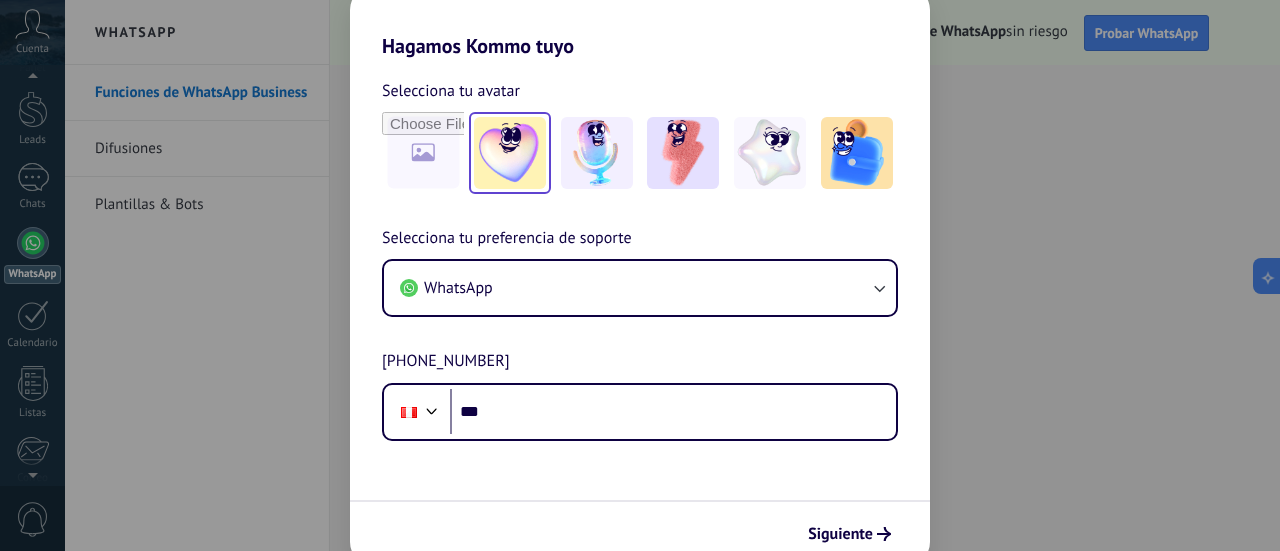 click at bounding box center (510, 153) 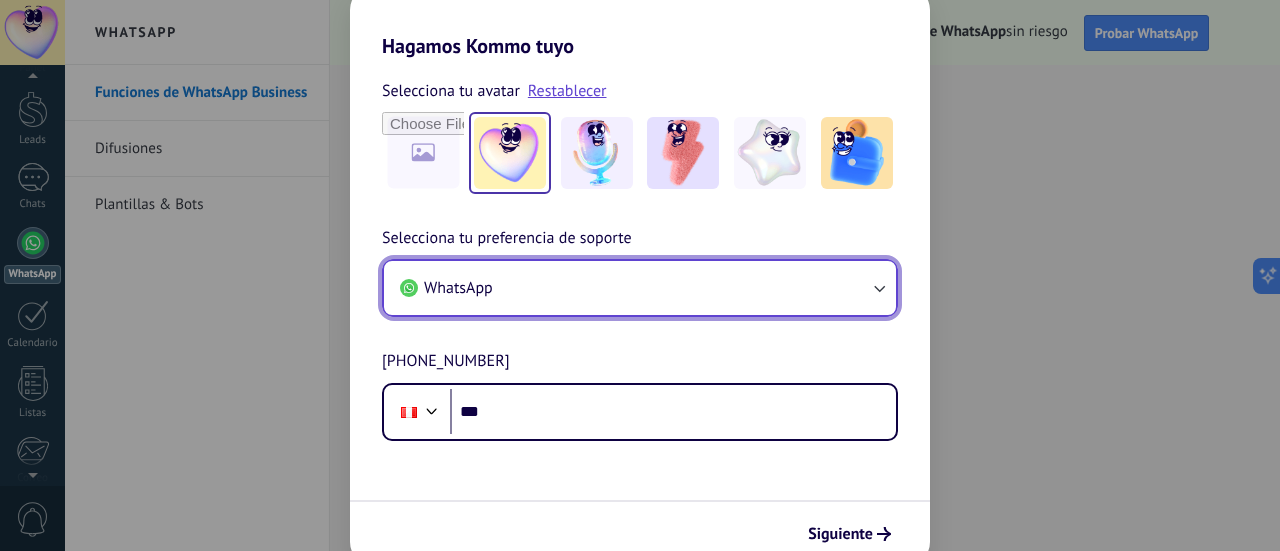 click on "WhatsApp" at bounding box center (640, 288) 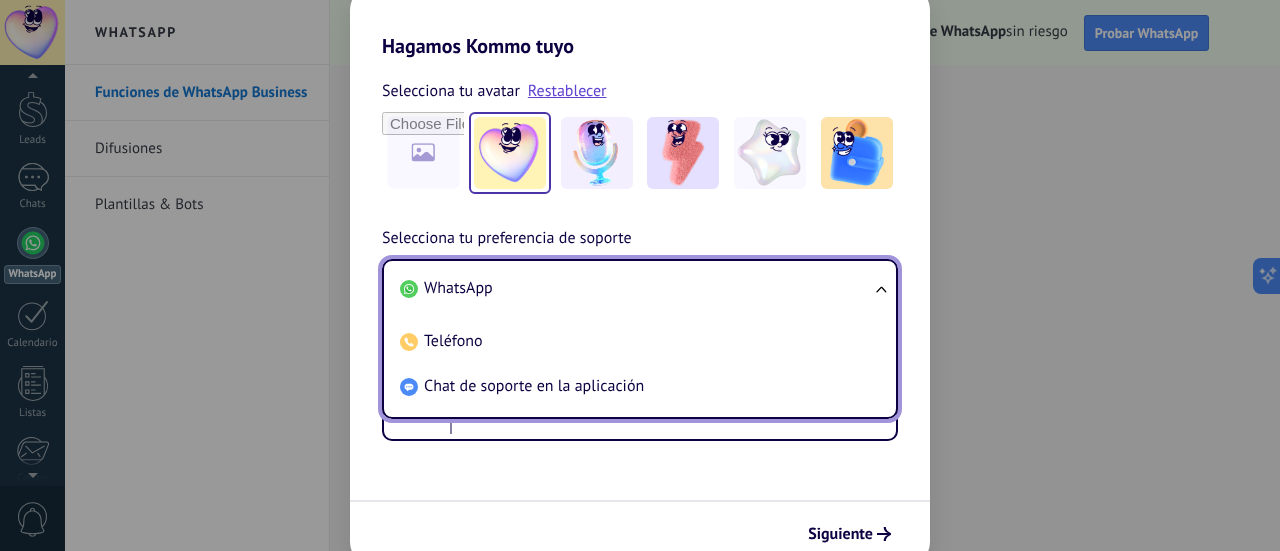 click on "WhatsApp" at bounding box center (636, 288) 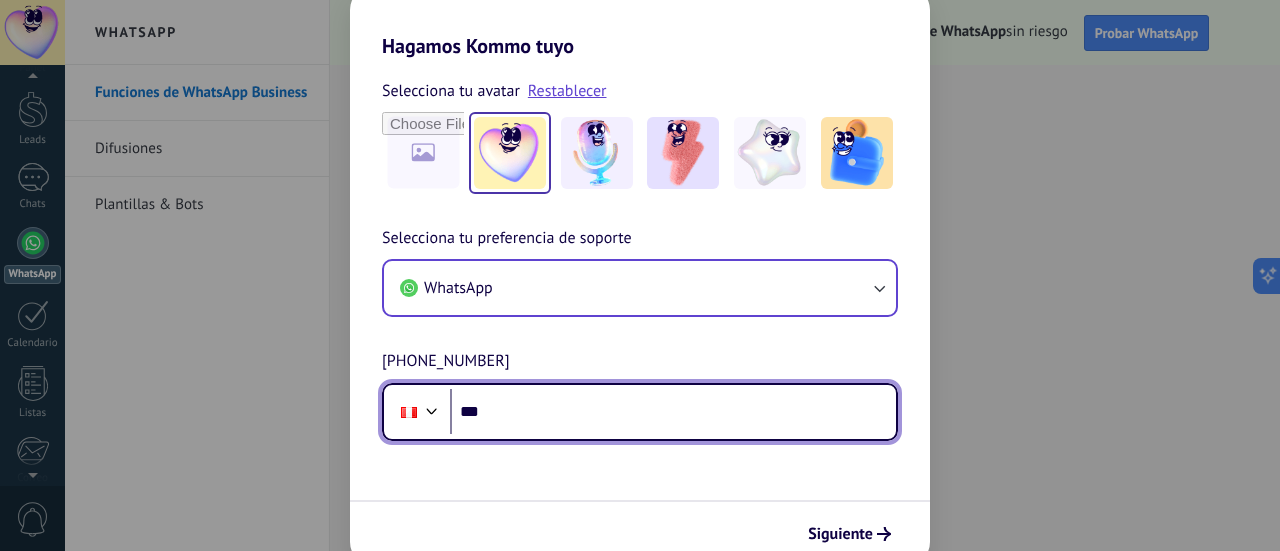 click on "***" at bounding box center (673, 412) 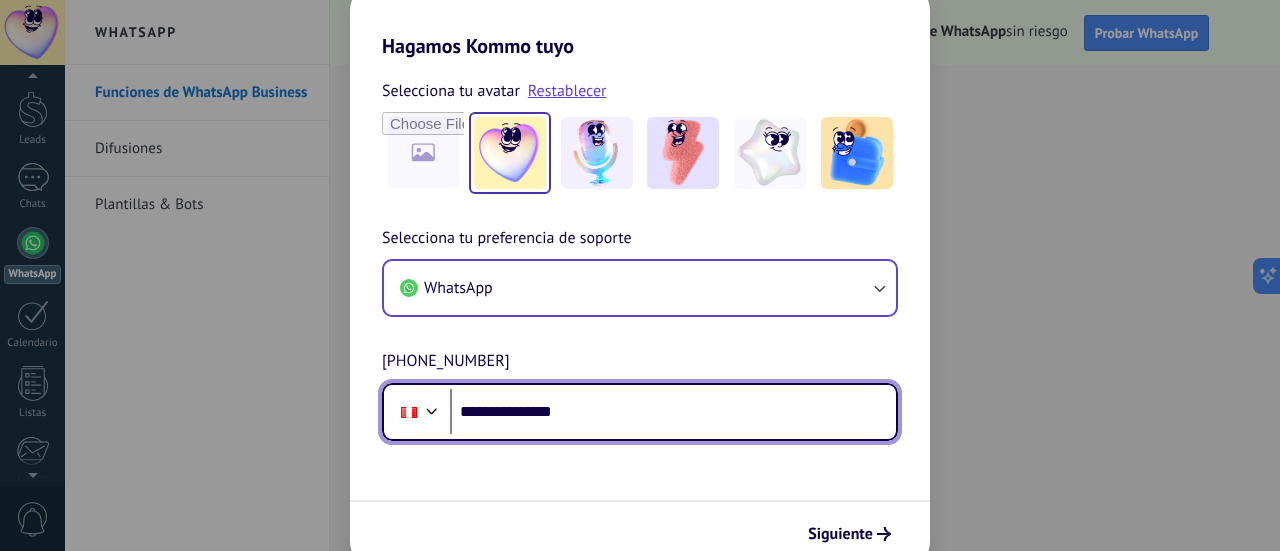 type on "**********" 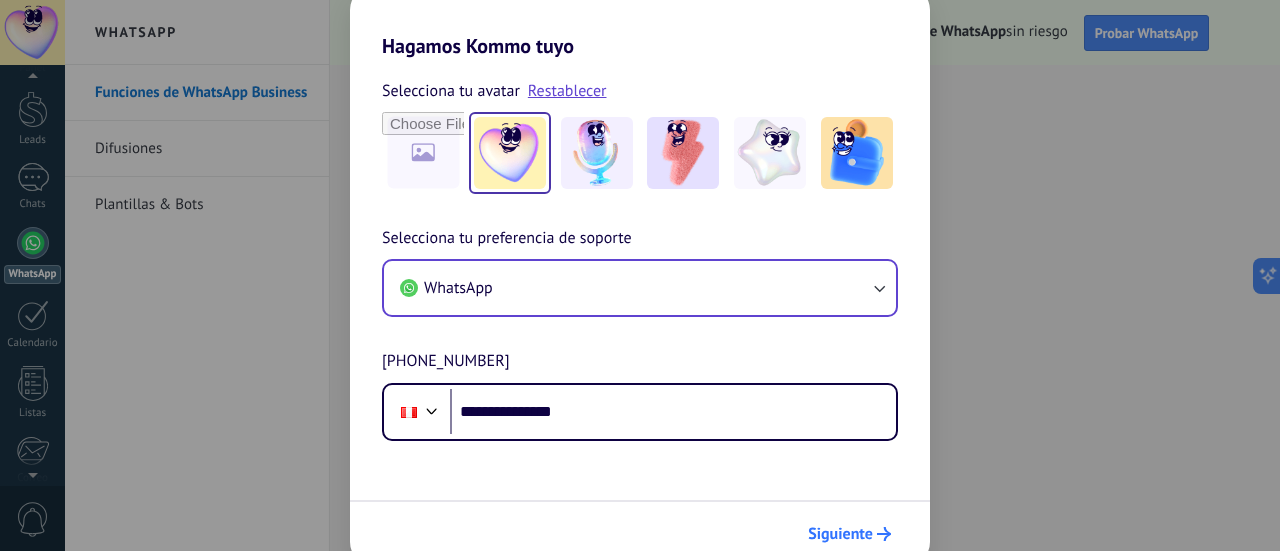 click on "Siguiente" at bounding box center [849, 534] 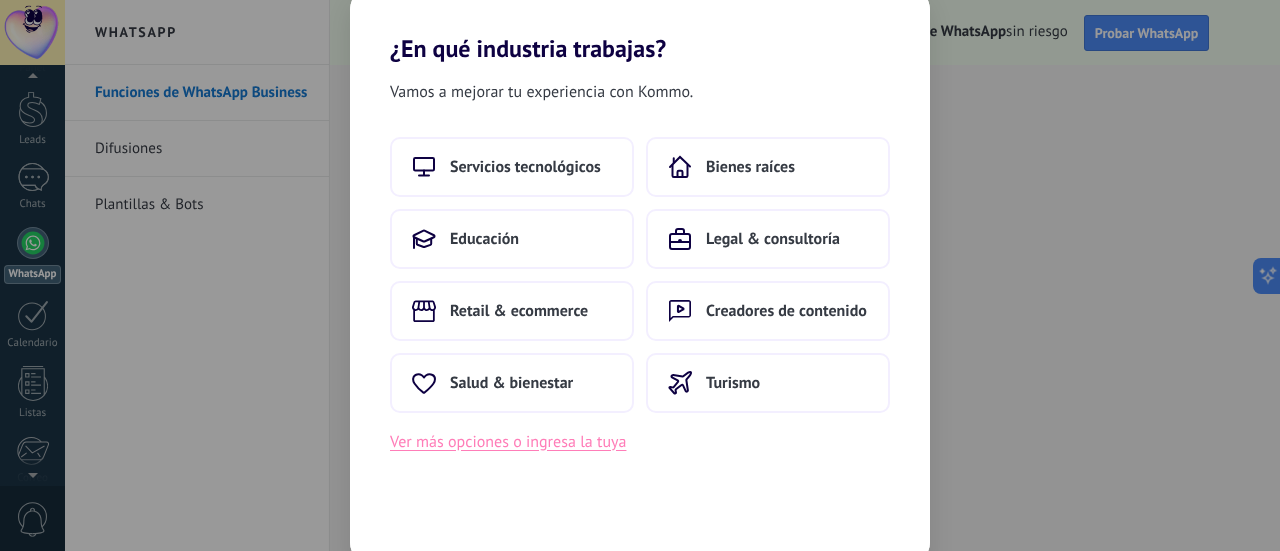 click on "Ver más opciones o ingresa la tuya" at bounding box center (508, 442) 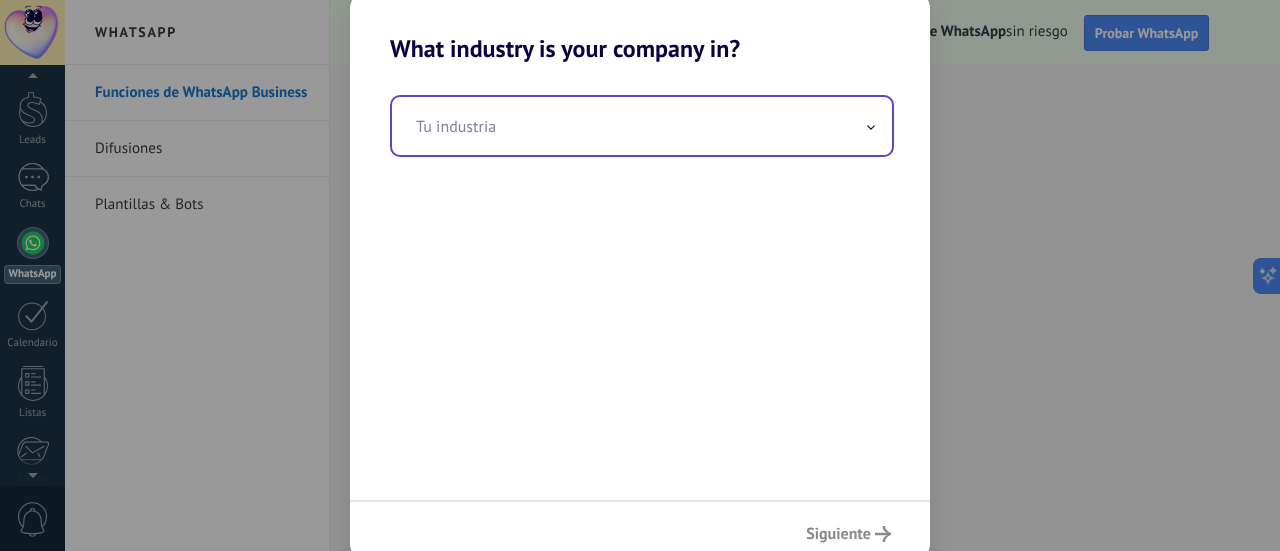 click at bounding box center [642, 126] 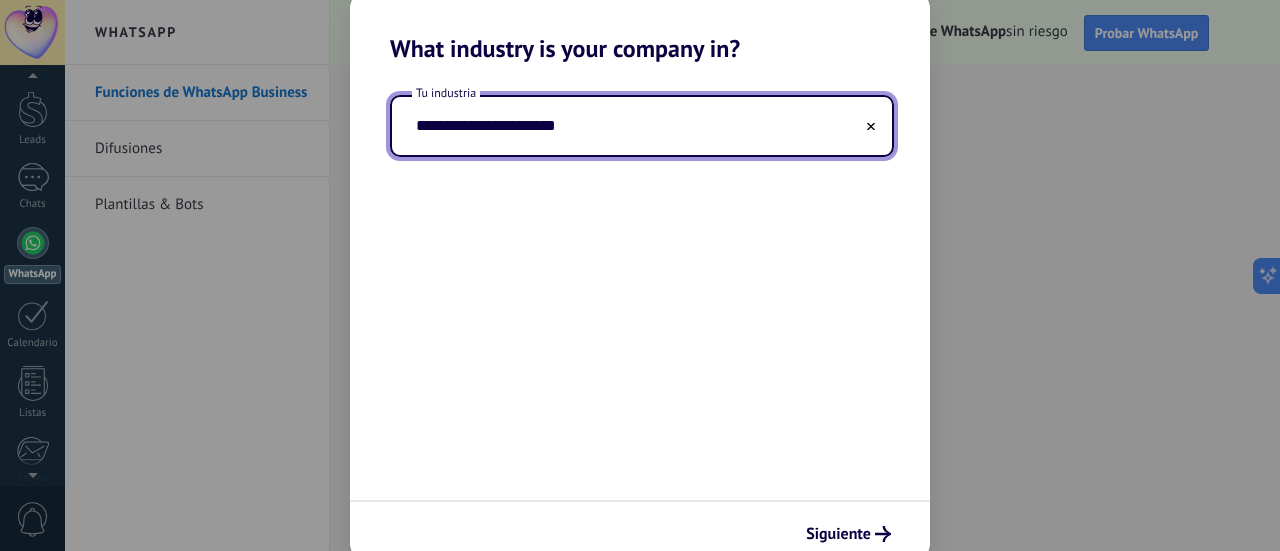 type on "**********" 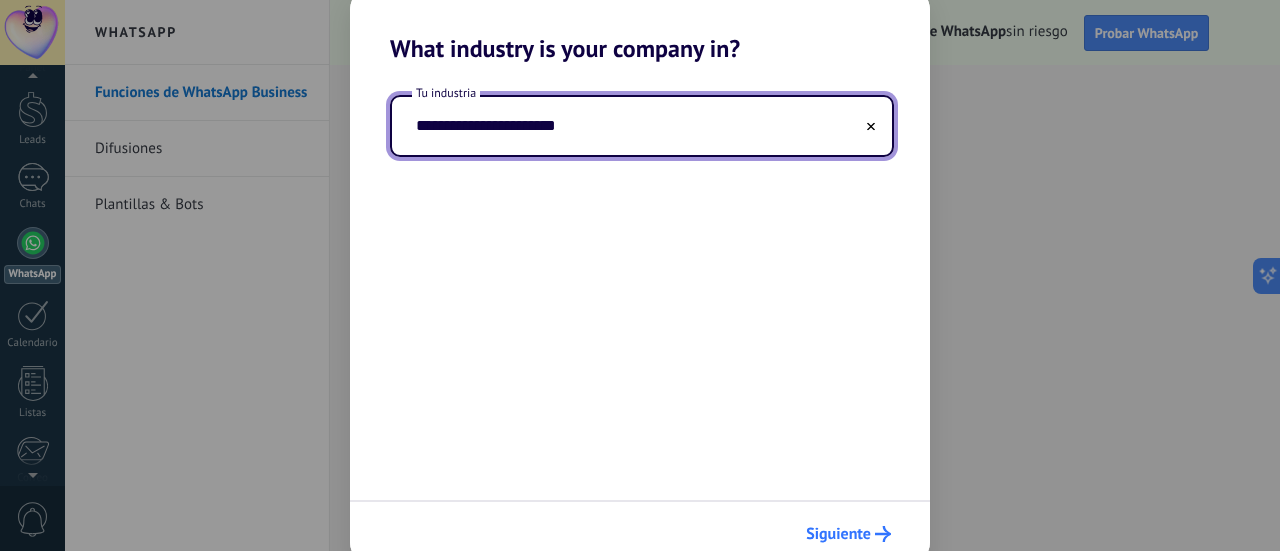 click on "Siguiente" at bounding box center [838, 534] 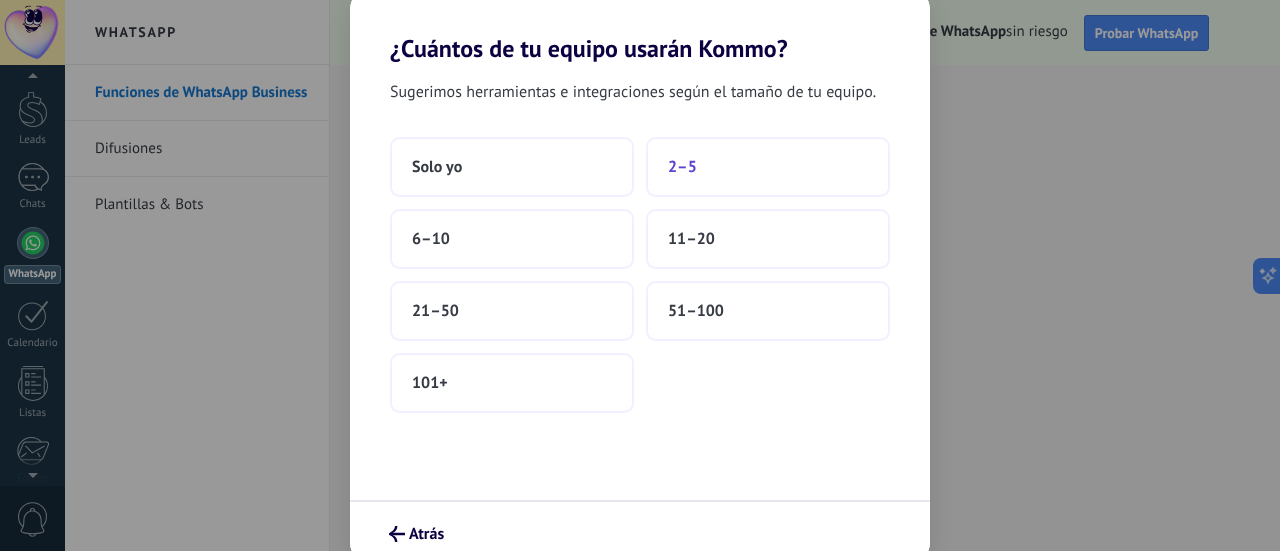 click on "2–5" at bounding box center (768, 167) 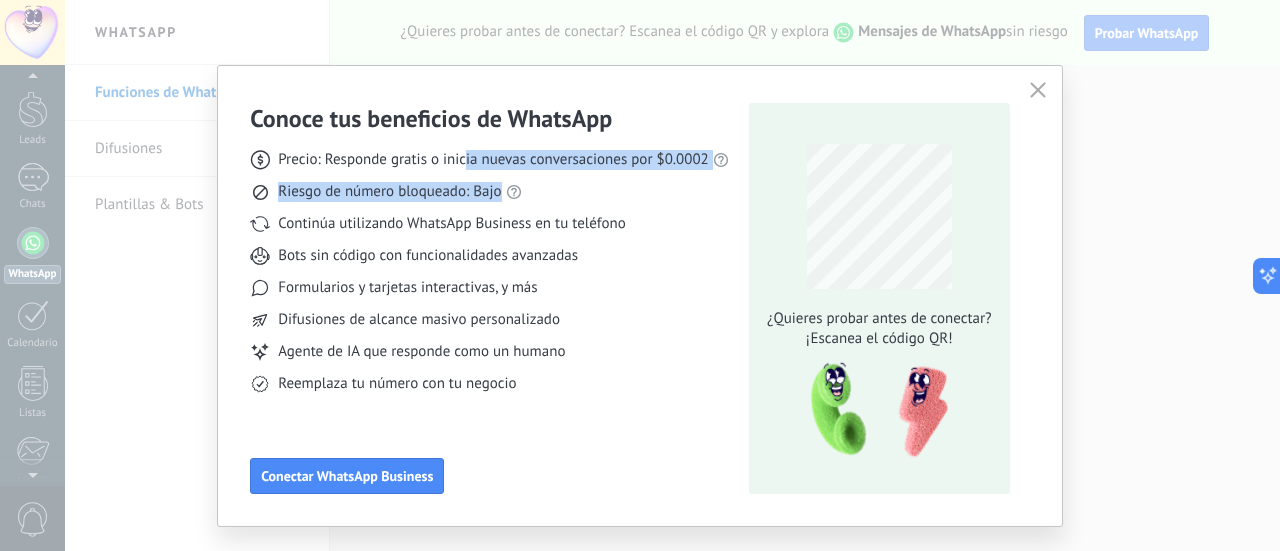 drag, startPoint x: 460, startPoint y: 153, endPoint x: 680, endPoint y: 180, distance: 221.65062 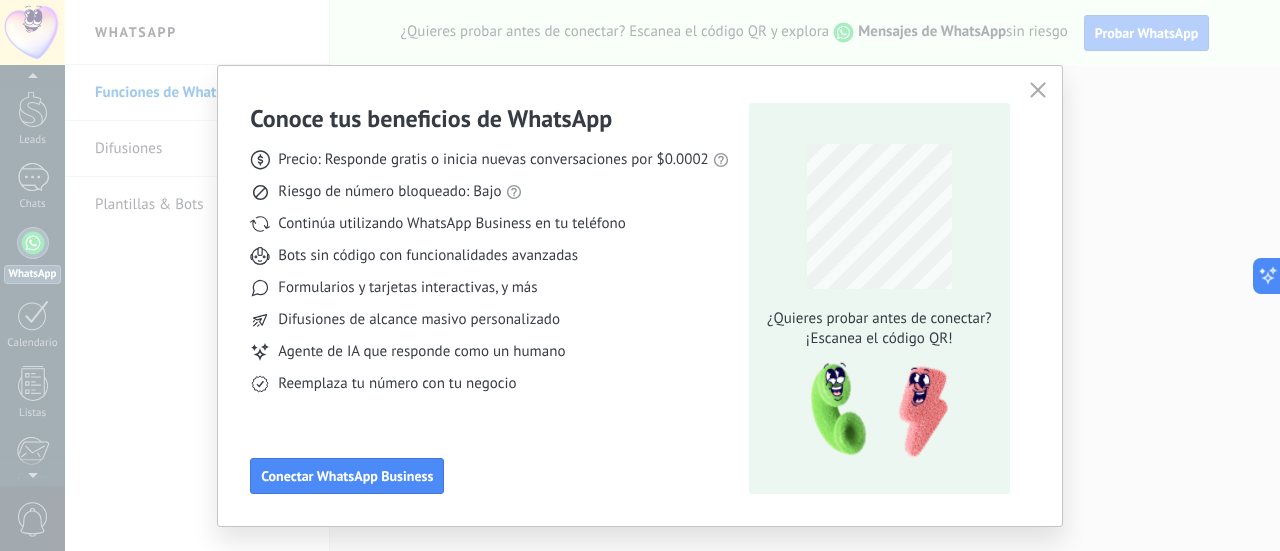 click on "Continúa utilizando WhatsApp Business en tu teléfono" at bounding box center [489, 224] 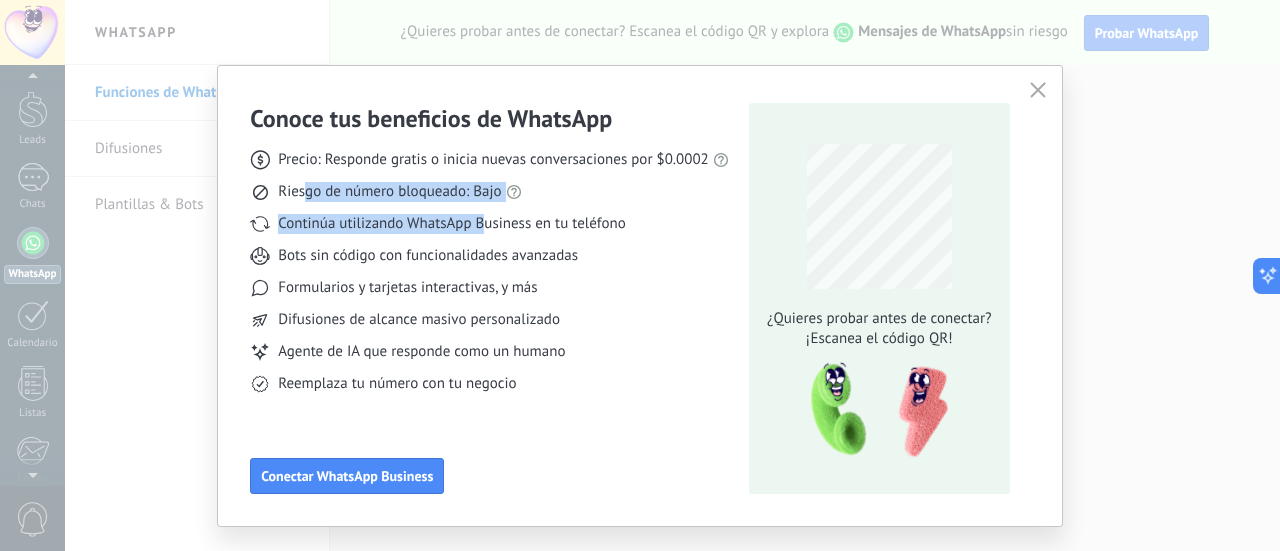 drag, startPoint x: 302, startPoint y: 191, endPoint x: 487, endPoint y: 208, distance: 185.77943 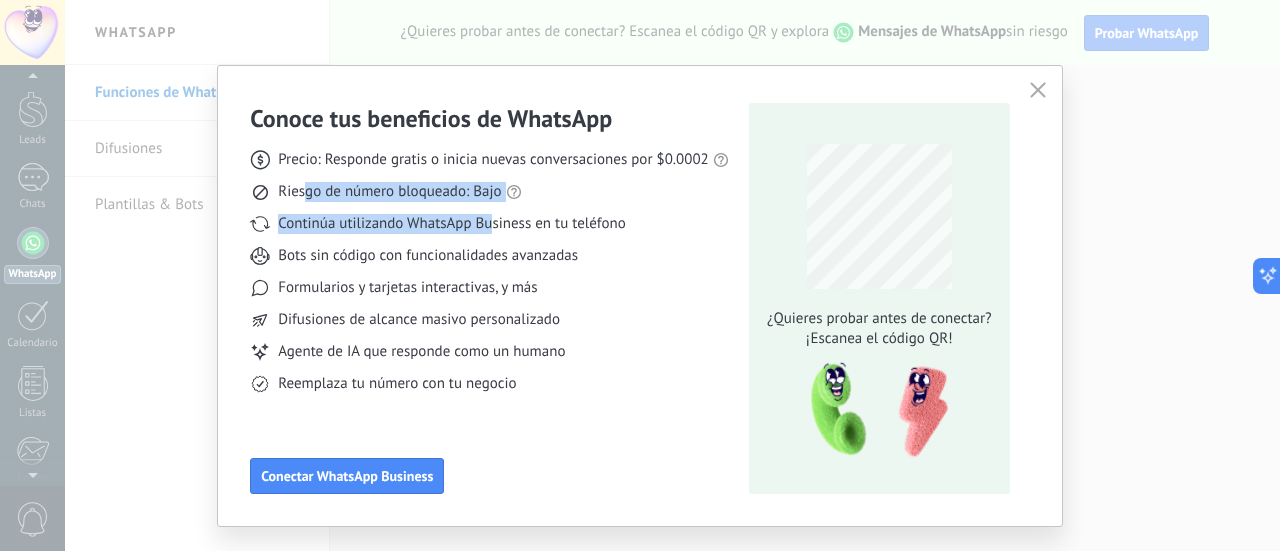 click on "Riesgo de número bloqueado: Bajo" at bounding box center (493, 160) 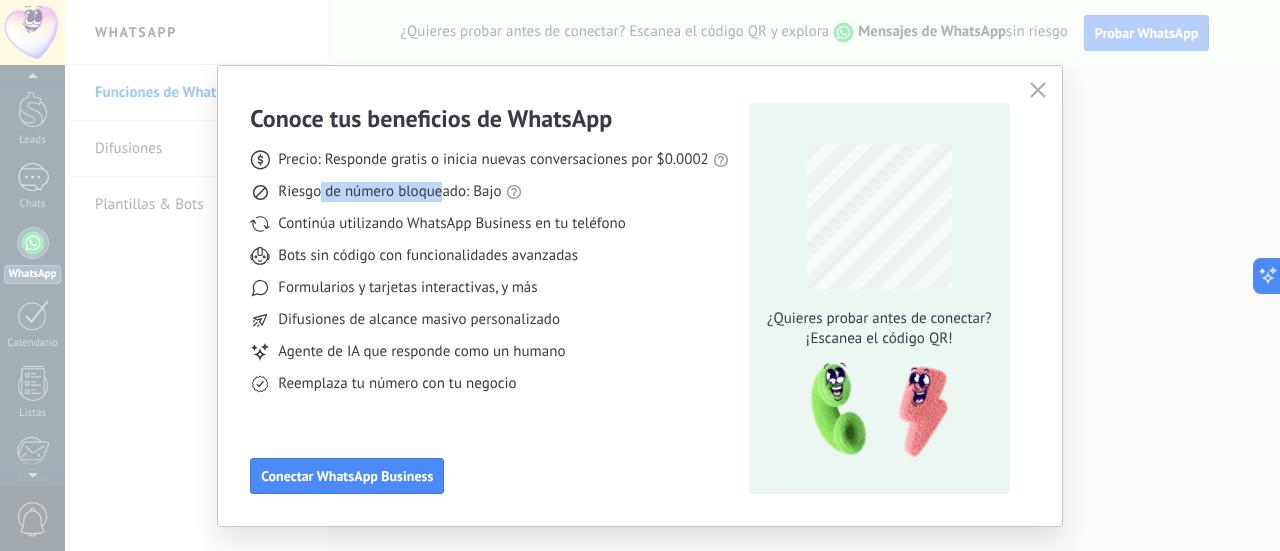 drag, startPoint x: 352, startPoint y: 188, endPoint x: 458, endPoint y: 200, distance: 106.677086 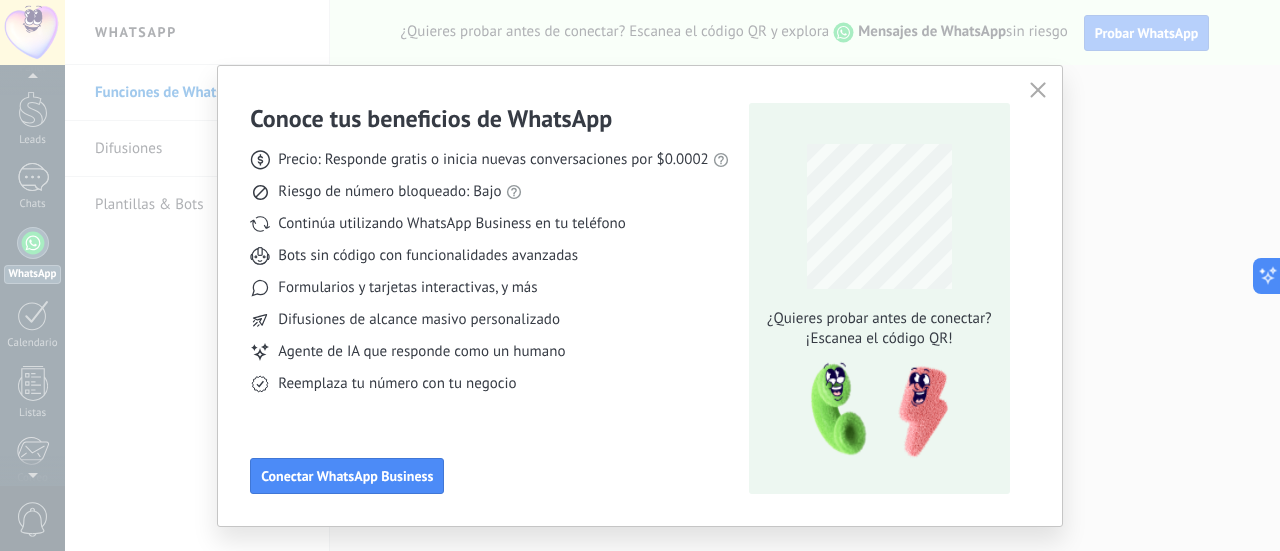 click on "Precio: Responde gratis o inicia nuevas conversaciones por $0.0002 Riesgo de número bloqueado: Bajo Continúa utilizando WhatsApp Business en tu teléfono Bots sin código con funcionalidades avanzadas Formularios y tarjetas interactivas, y más Difusiones de alcance masivo personalizado Agente de IA que responde como un humano Reemplaza tu número con tu negocio" at bounding box center [489, 264] 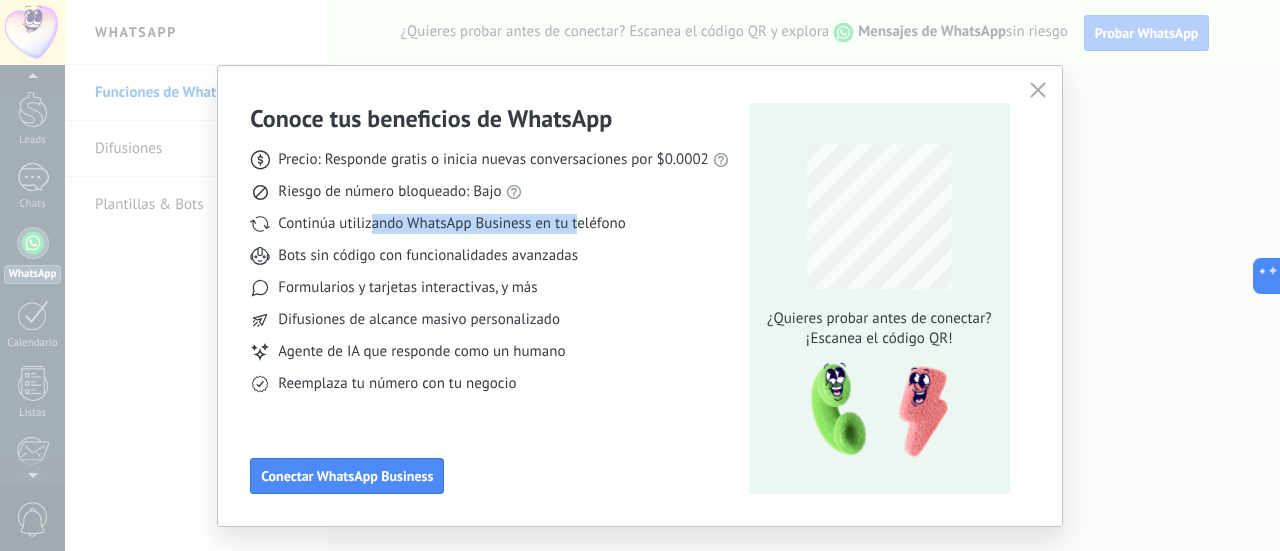 drag, startPoint x: 368, startPoint y: 212, endPoint x: 575, endPoint y: 237, distance: 208.5042 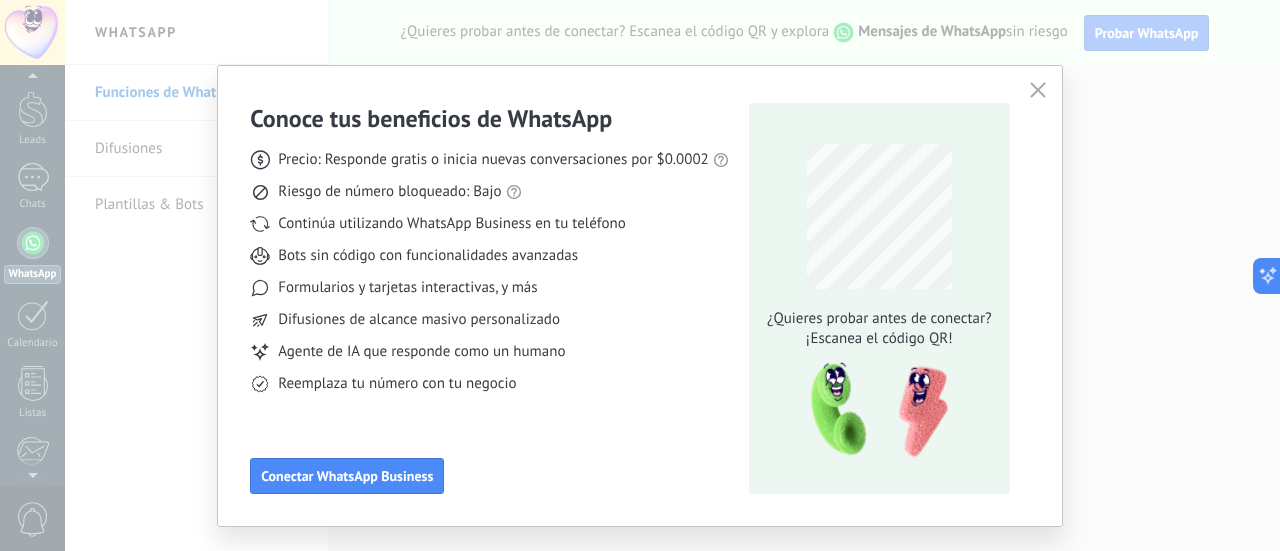 click on "Precio: Responde gratis o inicia nuevas conversaciones por $0.0002 Riesgo de número bloqueado: Bajo Continúa utilizando WhatsApp Business en tu teléfono Bots sin código con funcionalidades avanzadas Formularios y tarjetas interactivas, y más Difusiones de alcance masivo personalizado Agente de IA que responde como un humano Reemplaza tu número con tu negocio" at bounding box center [489, 264] 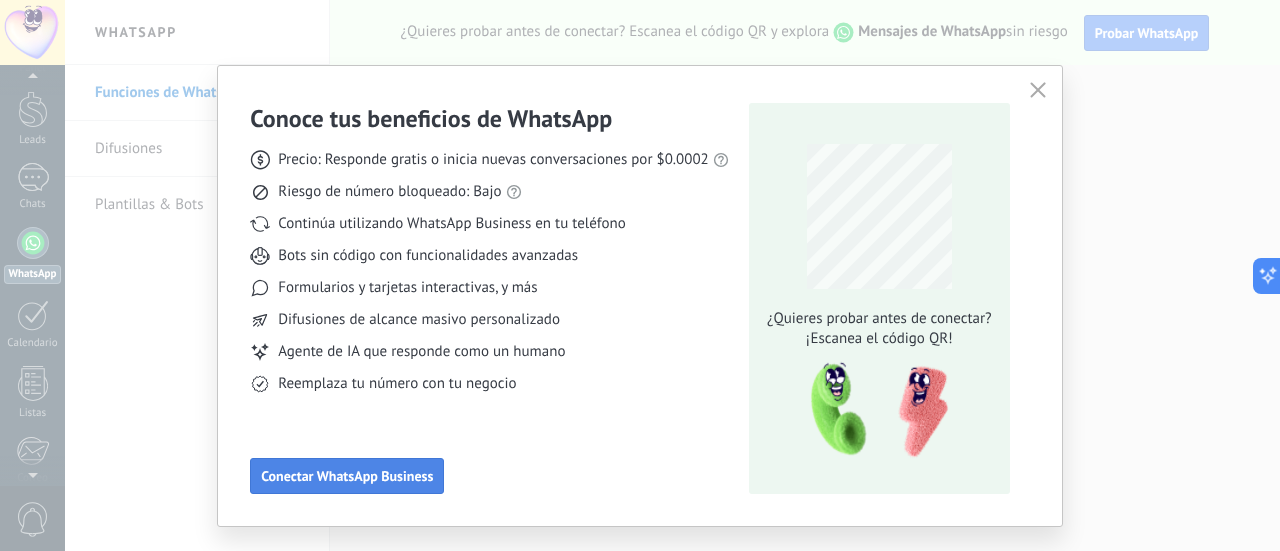 click on "Conectar WhatsApp Business" at bounding box center (347, 476) 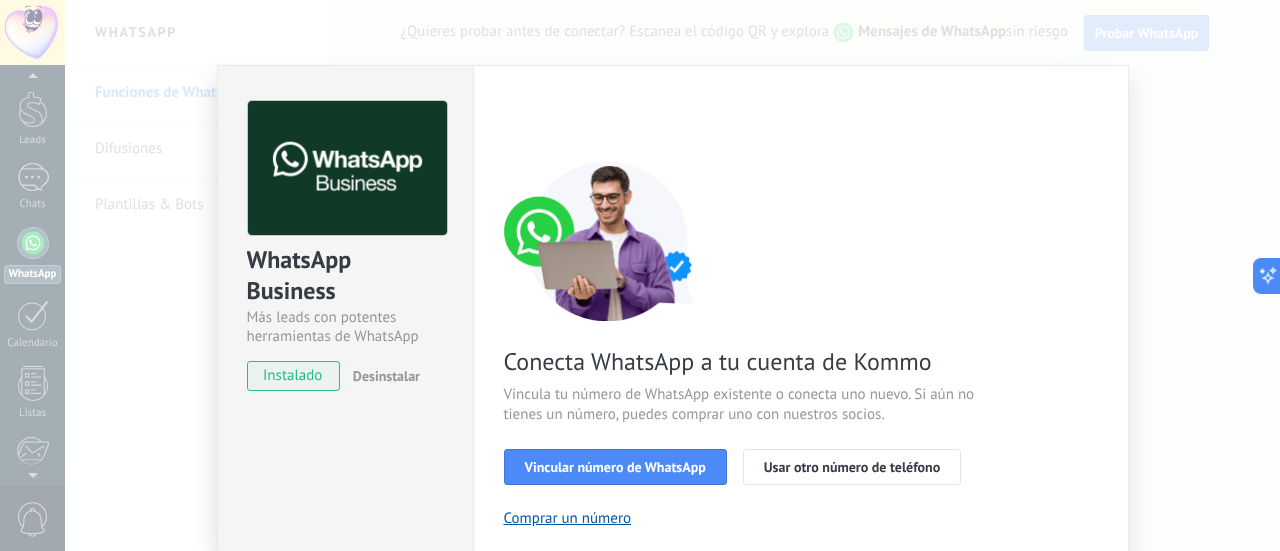 scroll, scrollTop: 100, scrollLeft: 0, axis: vertical 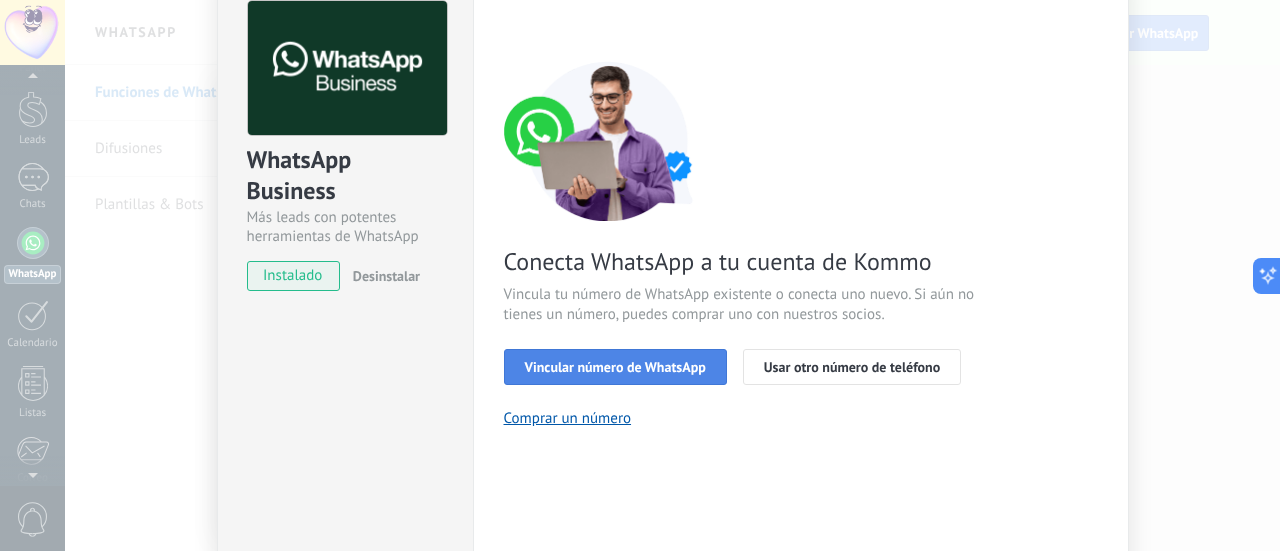 click on "Vincular número de WhatsApp" at bounding box center (615, 367) 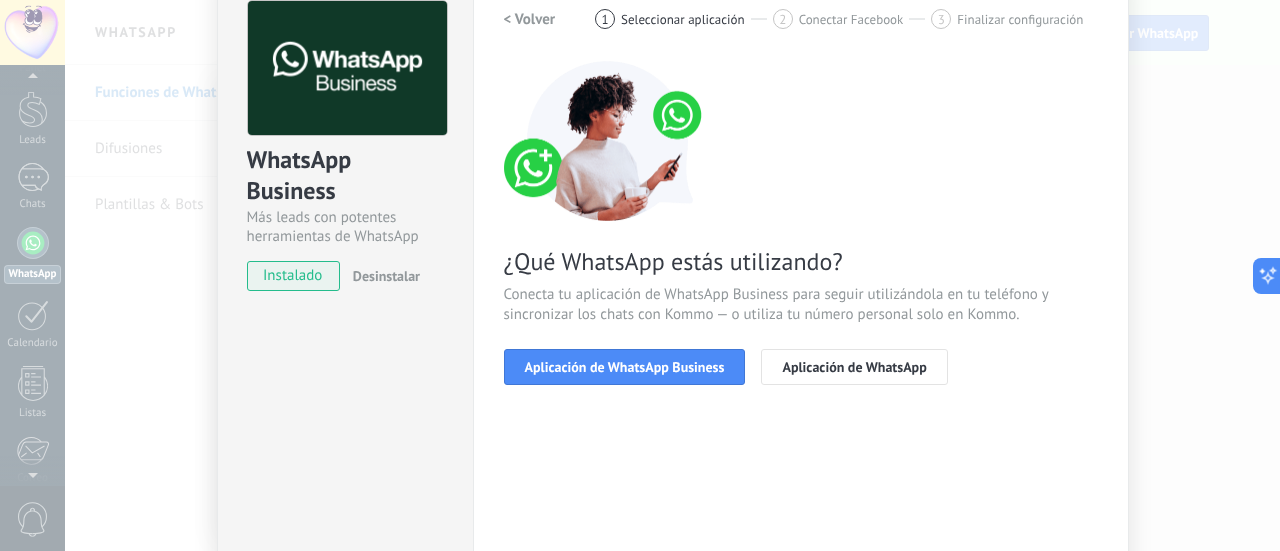 click on "Conecta tu aplicación de WhatsApp Business para seguir utilizándola en tu teléfono y sincronizar los chats con Kommo — o utiliza tu número personal solo en Kommo. Aplicación de WhatsApp Business Aplicación de WhatsApp" at bounding box center [801, 223] 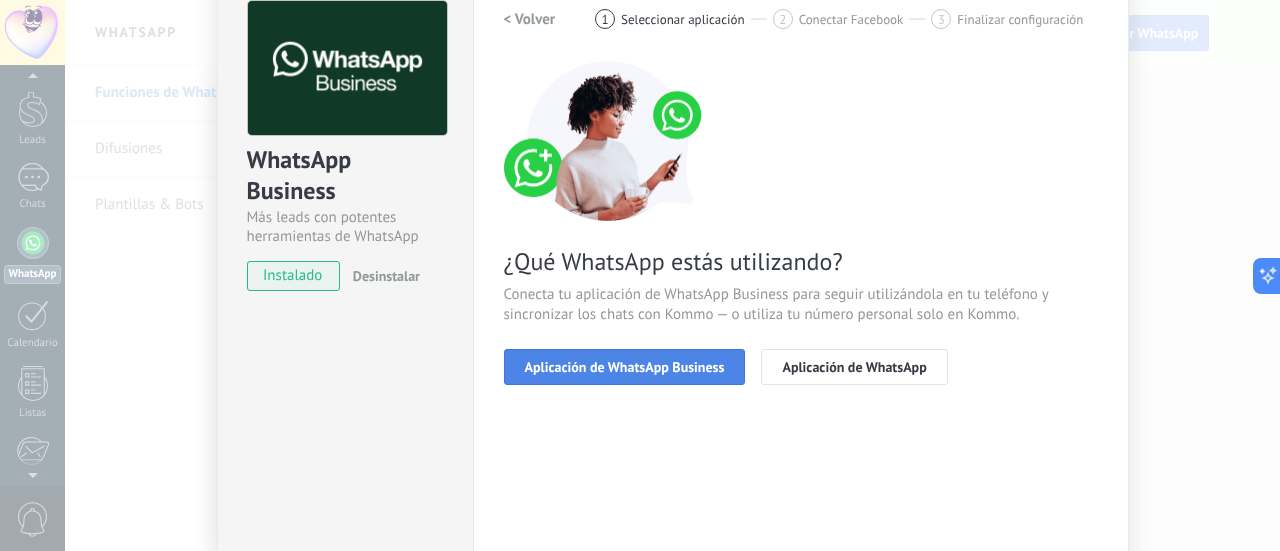 click on "Aplicación de WhatsApp Business" at bounding box center [625, 367] 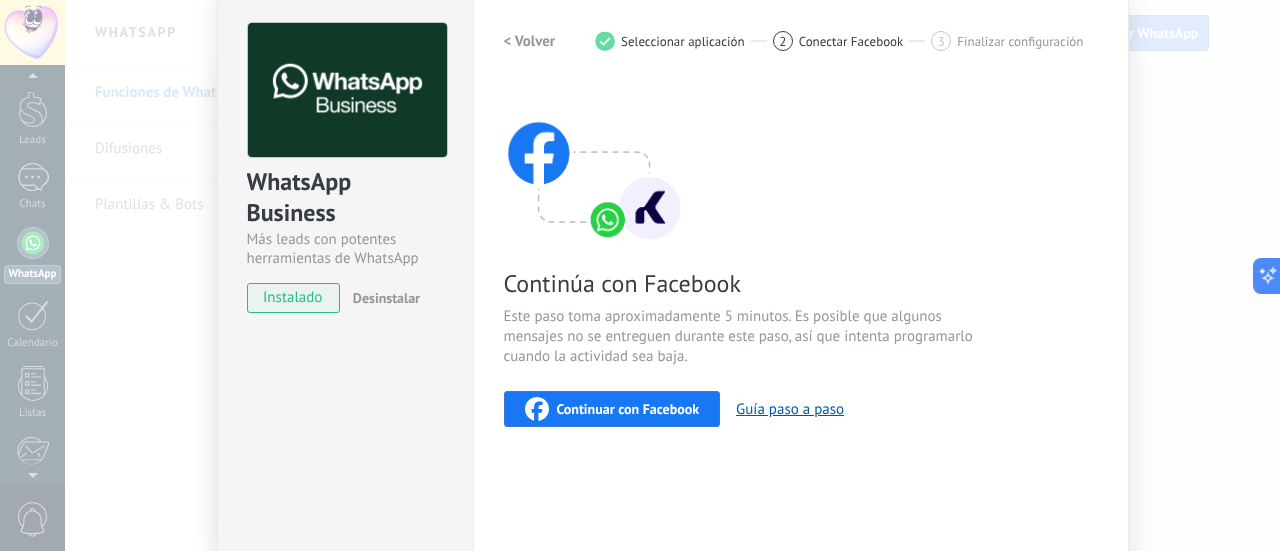 scroll, scrollTop: 0, scrollLeft: 0, axis: both 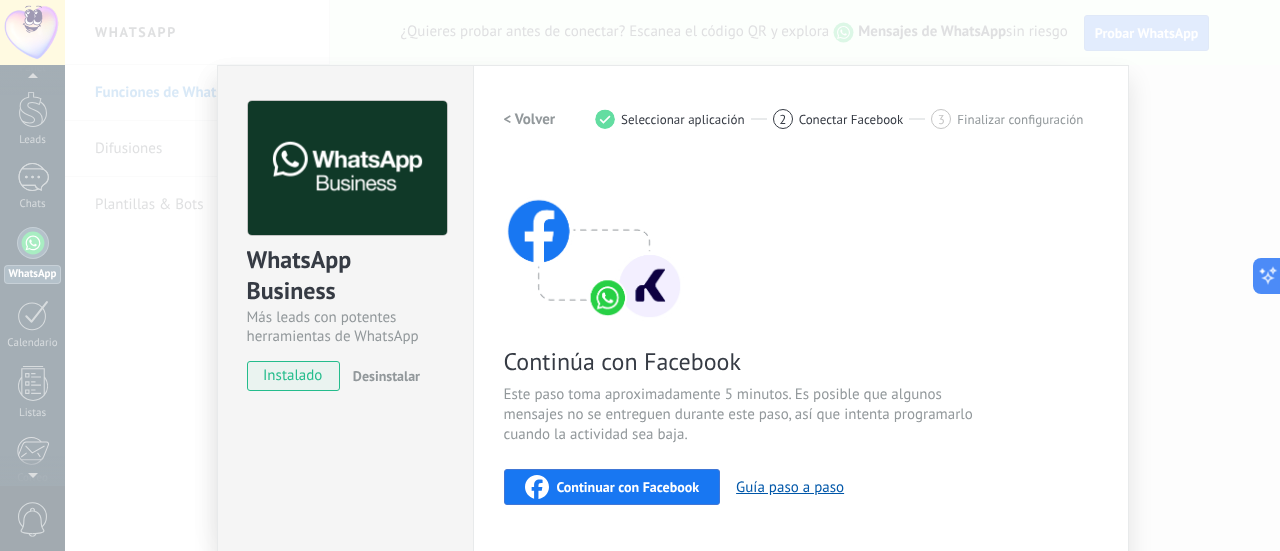 click on "2 Conectar Facebook" at bounding box center [852, 119] 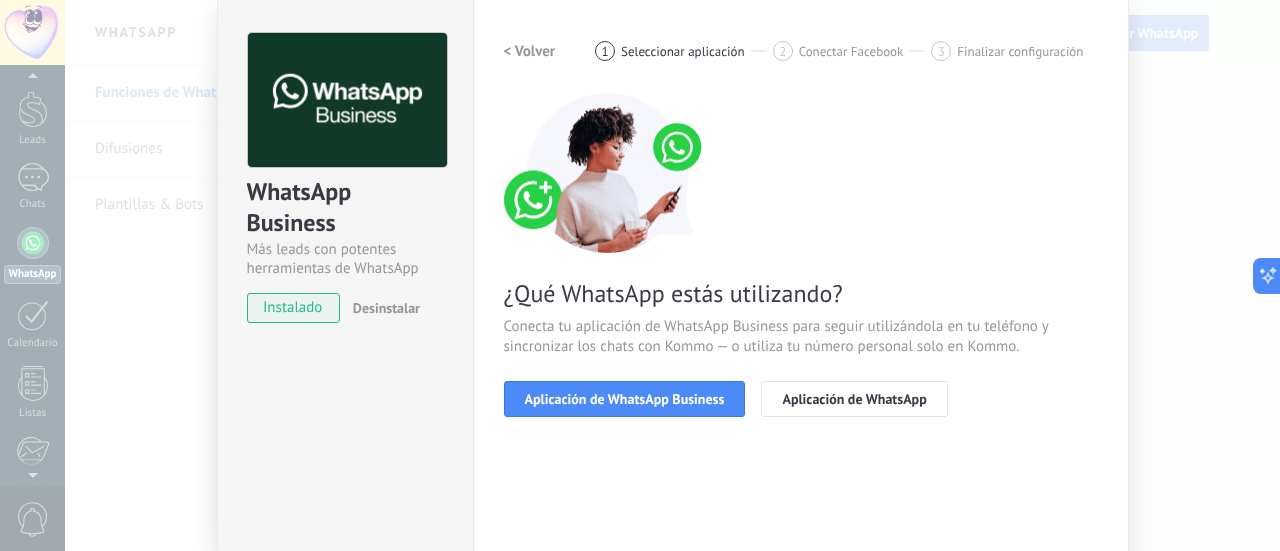 scroll, scrollTop: 100, scrollLeft: 0, axis: vertical 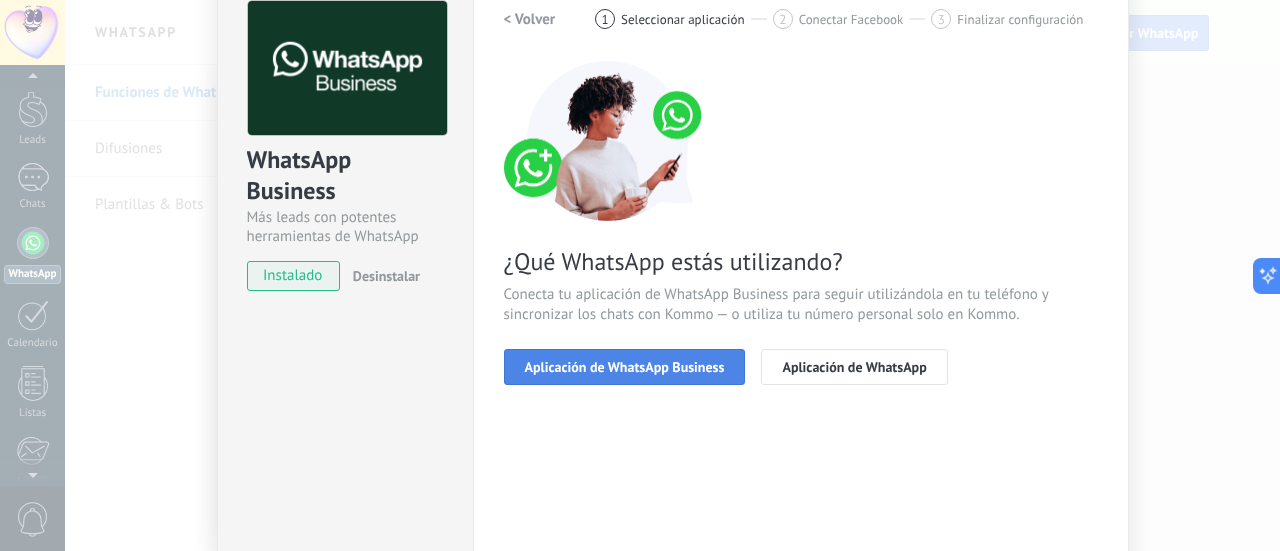 click on "Aplicación de WhatsApp Business" at bounding box center [625, 367] 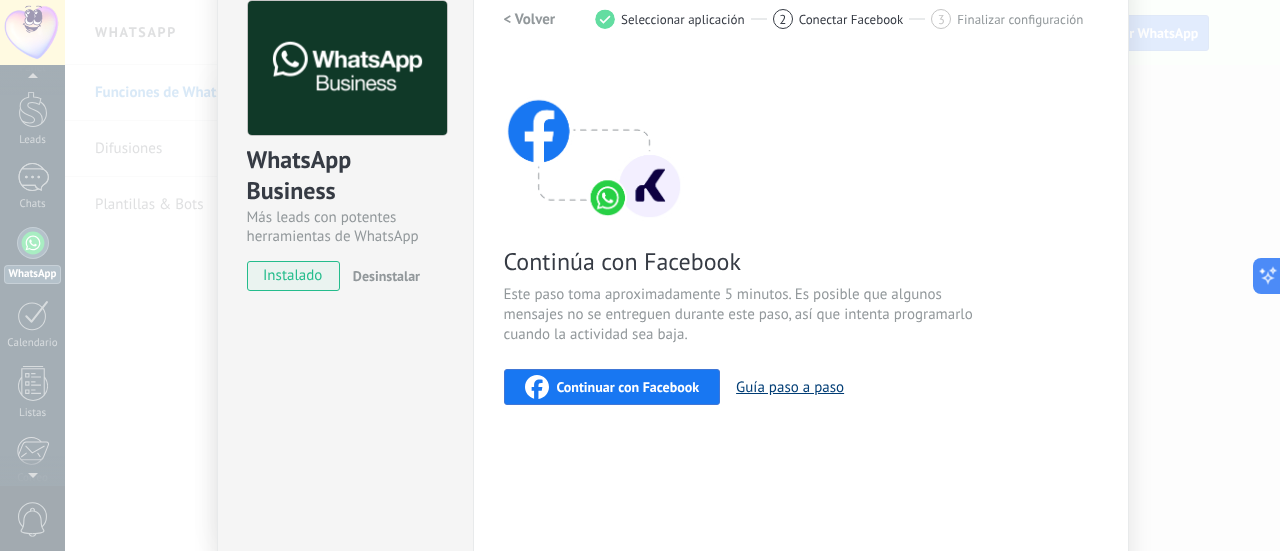 click on "Guía paso a paso" at bounding box center (790, 387) 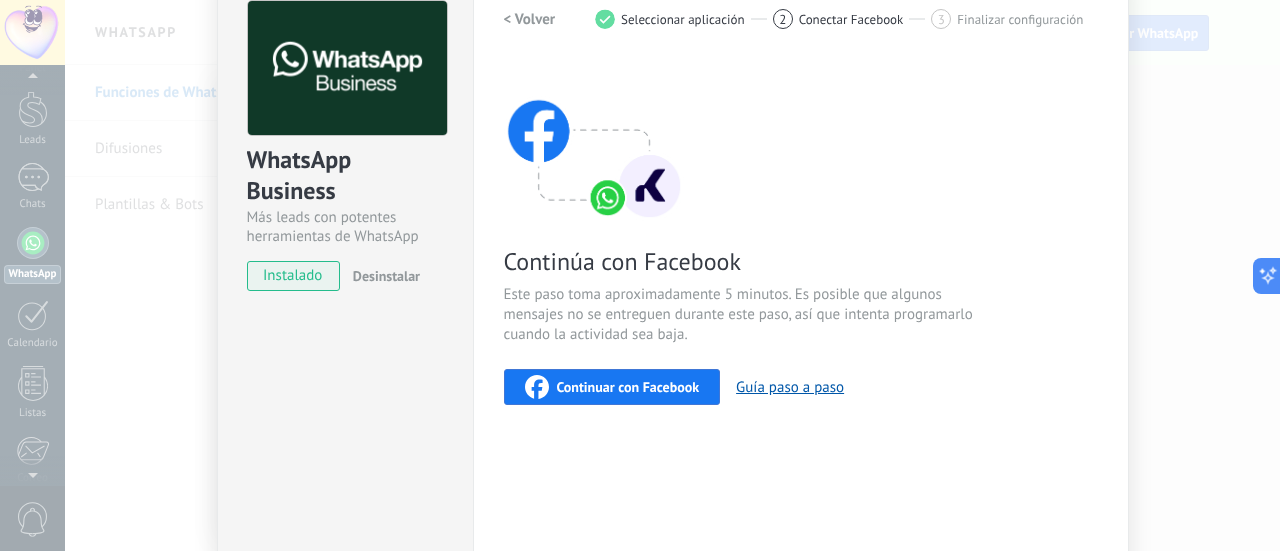 click on "WhatsApp Business Más leads con potentes herramientas de WhatsApp instalado Desinstalar ¿Quieres probar la integración primero?   Escanea el código QR   para ver cómo funciona. Configuraciones Autorizaciones This tab logs the users who have granted integration access to this account. If you want to to remove a user's ability to send requests to the account on behalf of this integration, you can revoke access. If access is revoked from all users, the integration will stop working. This app is installed, but no one has given it access yet. WhatsApp Cloud API más _:  Guardar < Volver 1 Seleccionar aplicación 2 Conectar Facebook  3 Finalizar configuración Continúa con Facebook Este paso toma aproximadamente 5 minutos. Es que algunos mensajes no se entreguen durante este paso, así que intenta programarlo cuando la actividad sea baja. Continuar con Facebook Guía paso a paso ¿Necesitas ayuda?" at bounding box center [672, 275] 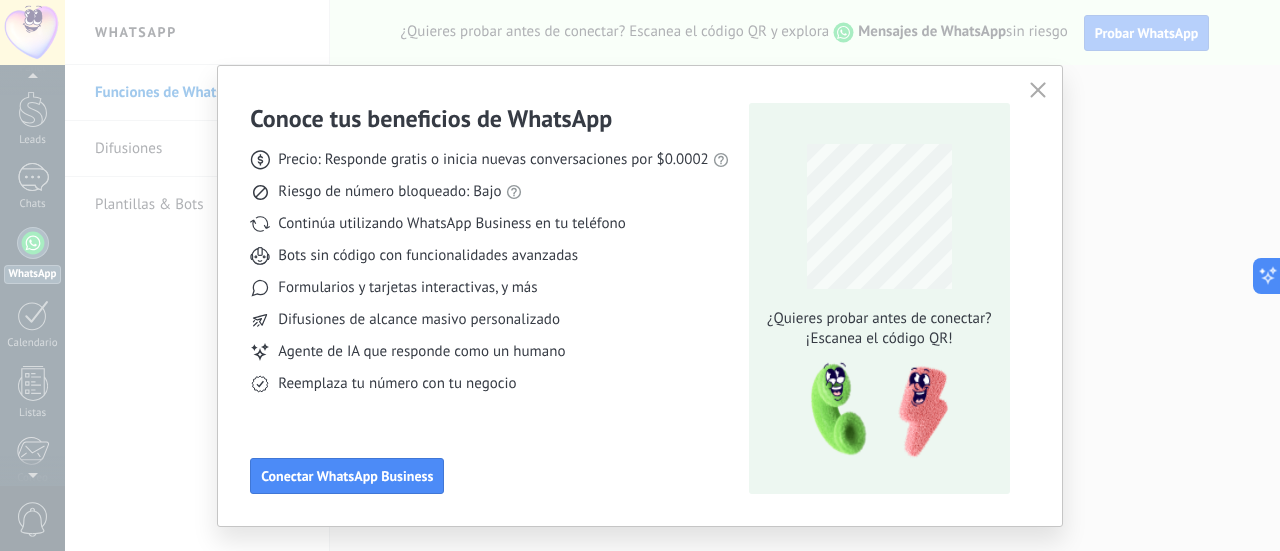 click at bounding box center (1038, 91) 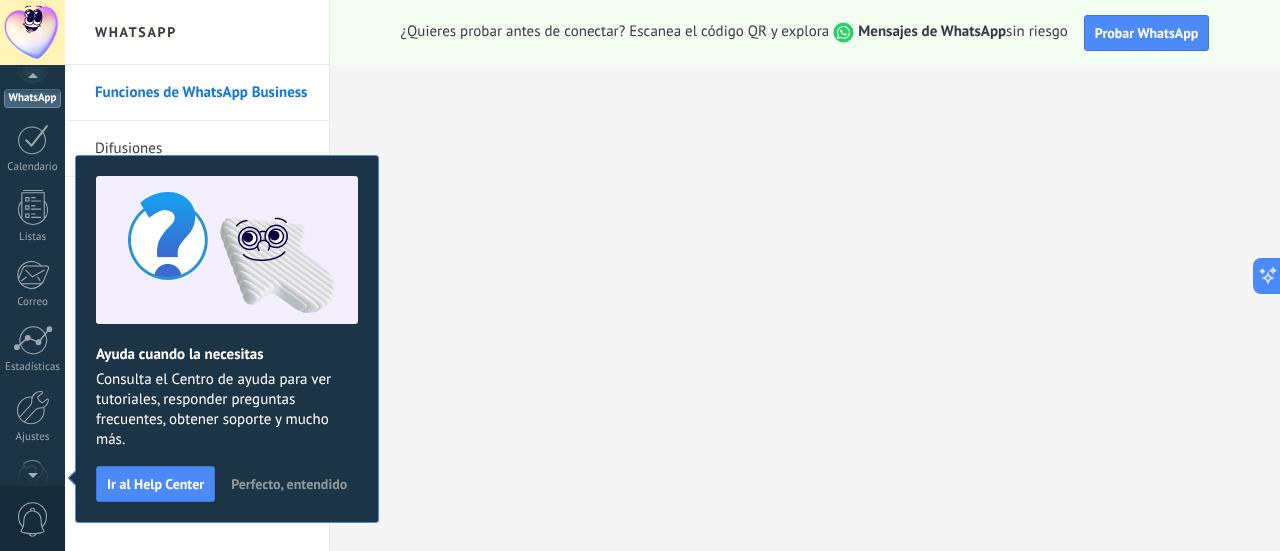scroll, scrollTop: 57, scrollLeft: 0, axis: vertical 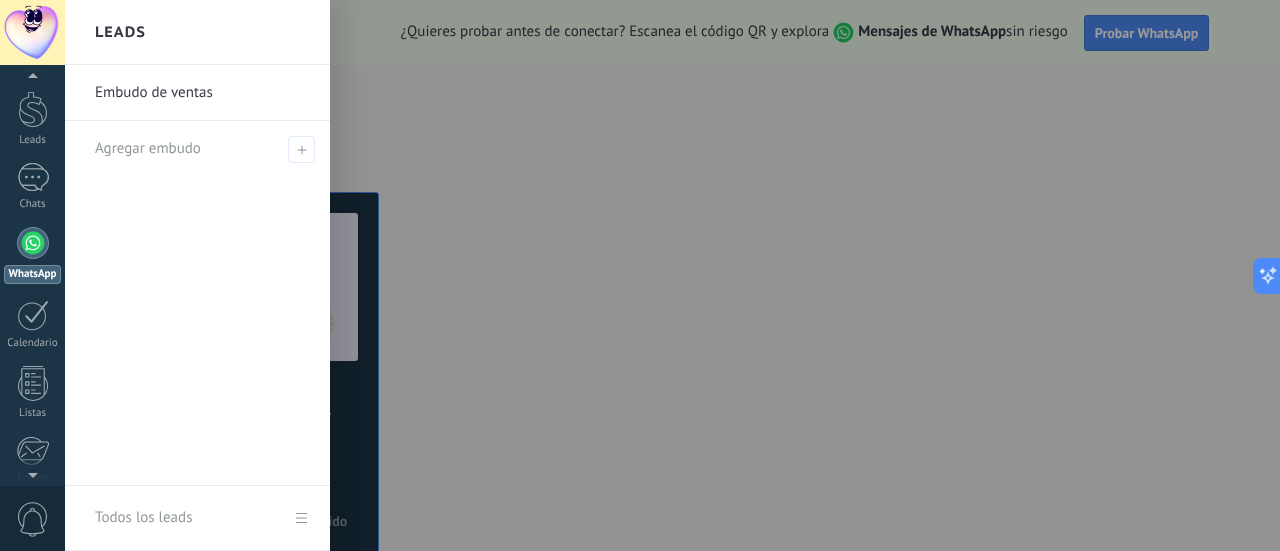 click on "Embudo de ventas" at bounding box center [202, 93] 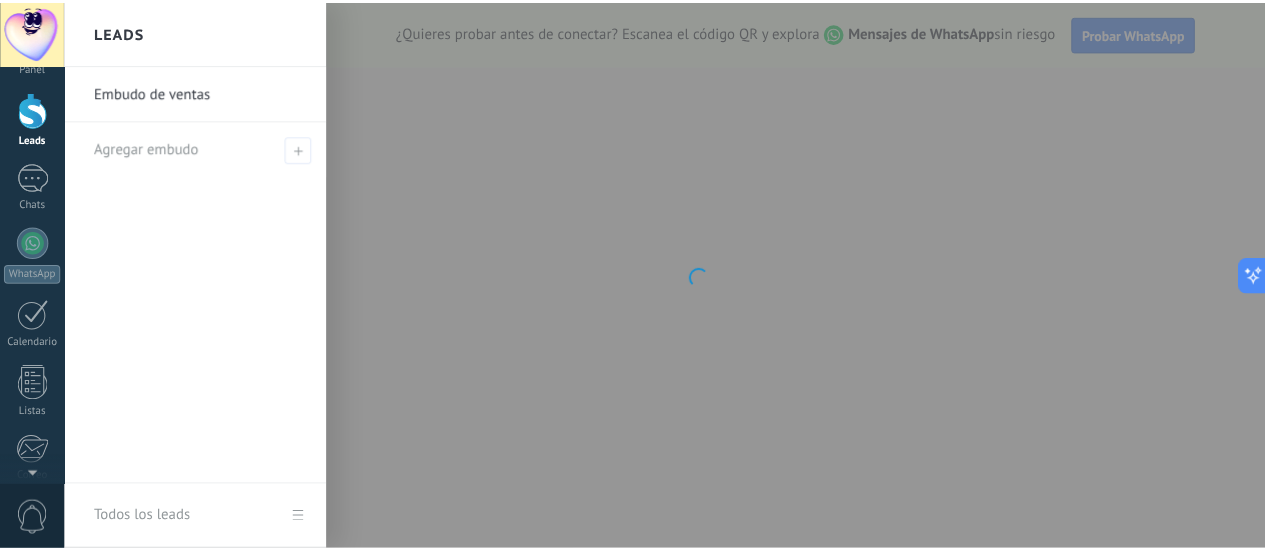 scroll, scrollTop: 0, scrollLeft: 0, axis: both 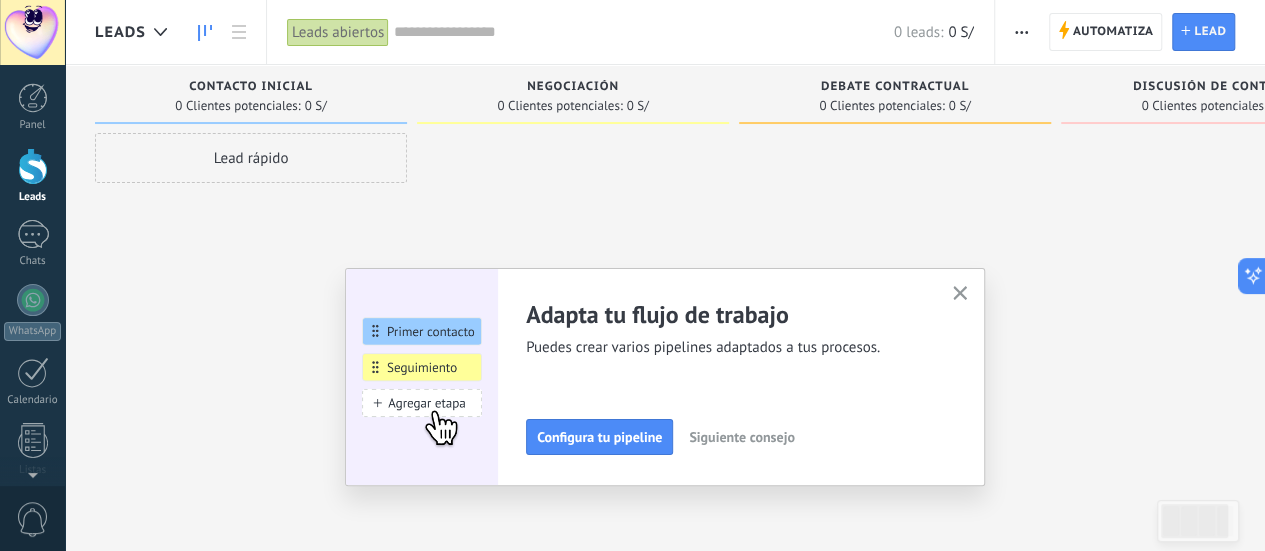 click at bounding box center (960, 293) 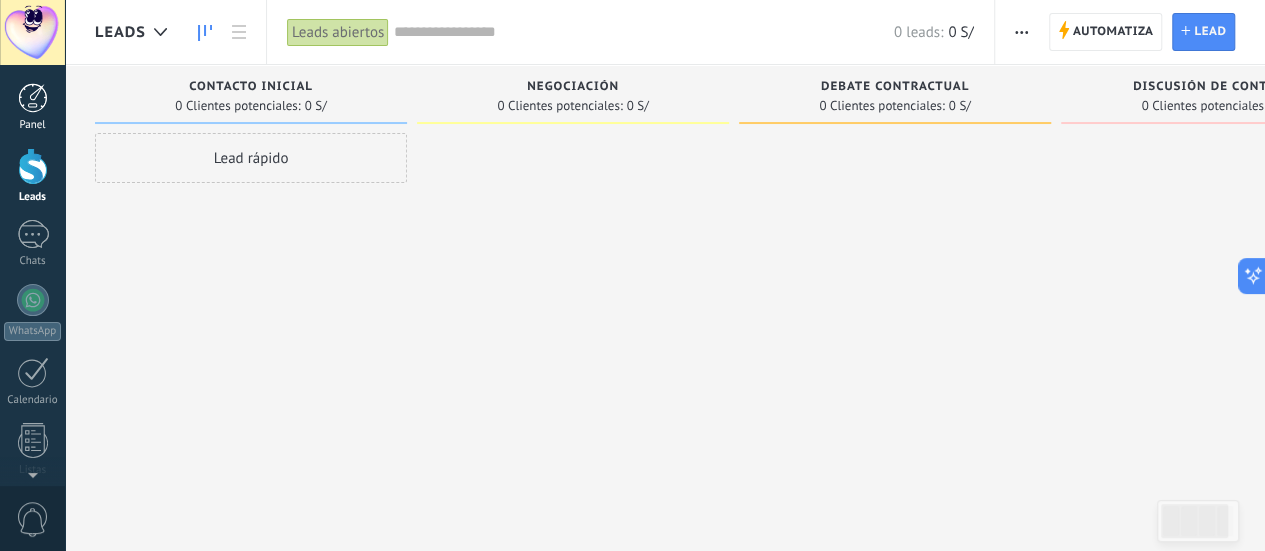 click at bounding box center [33, 98] 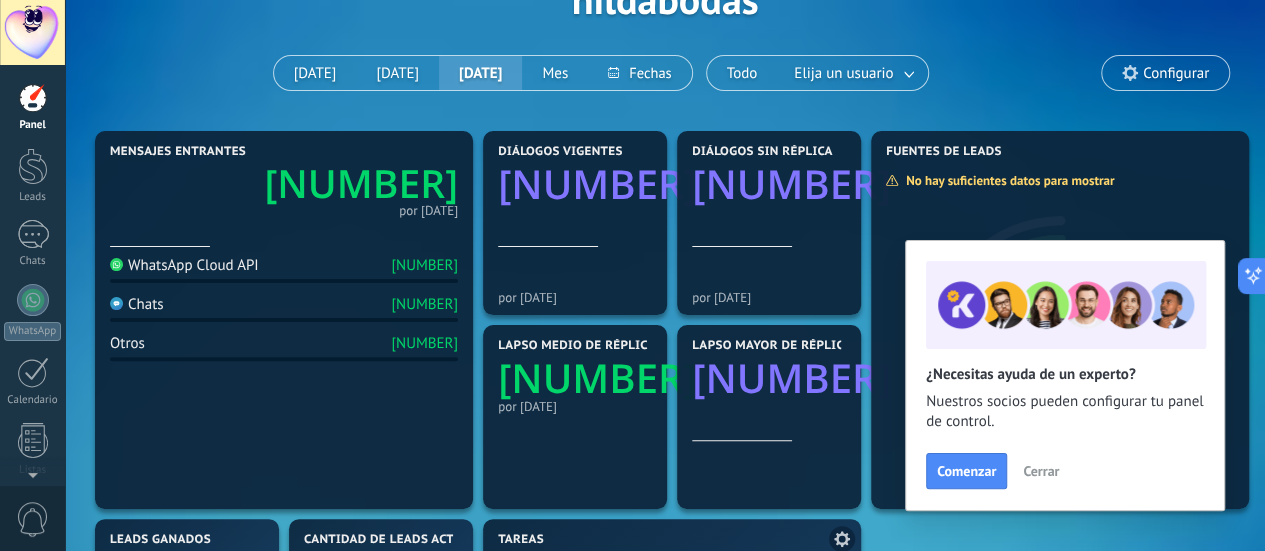 scroll, scrollTop: 200, scrollLeft: 0, axis: vertical 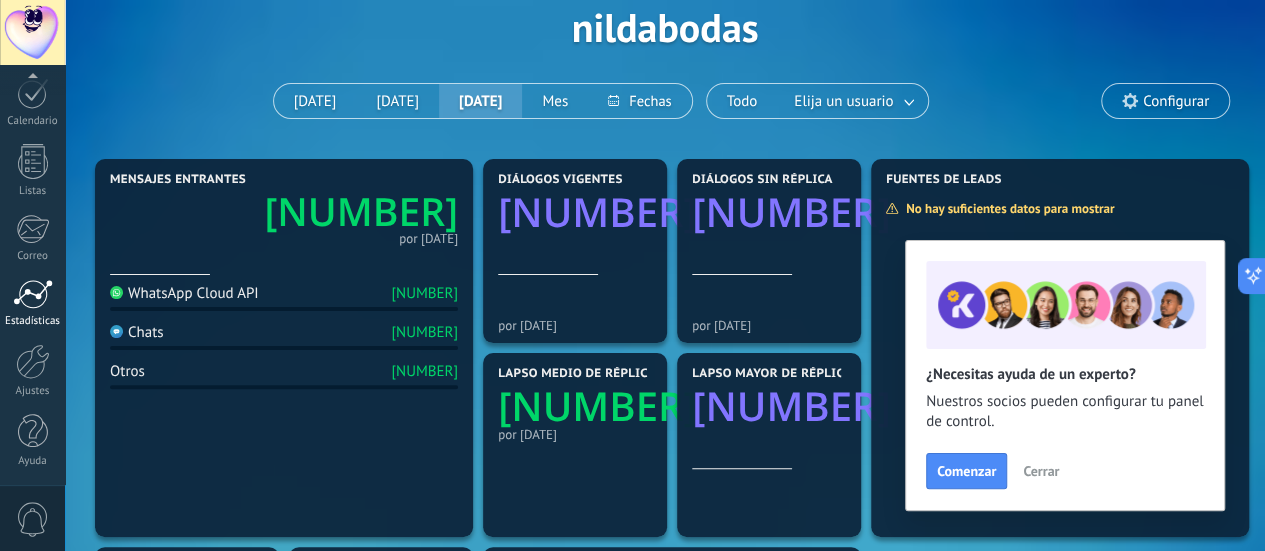 click at bounding box center [33, 294] 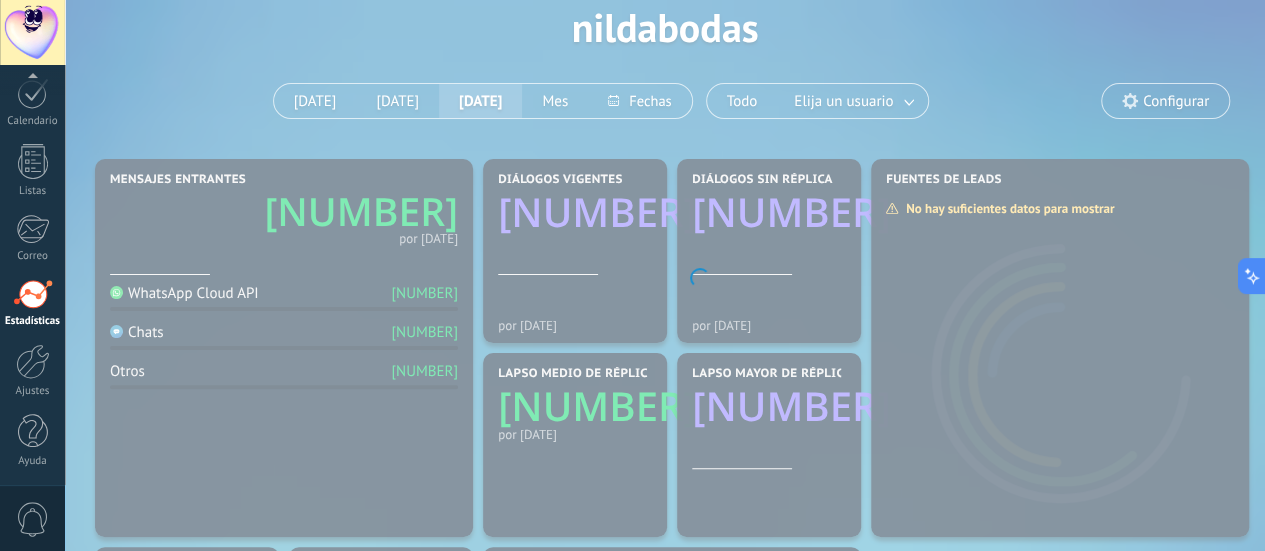 scroll, scrollTop: 0, scrollLeft: 0, axis: both 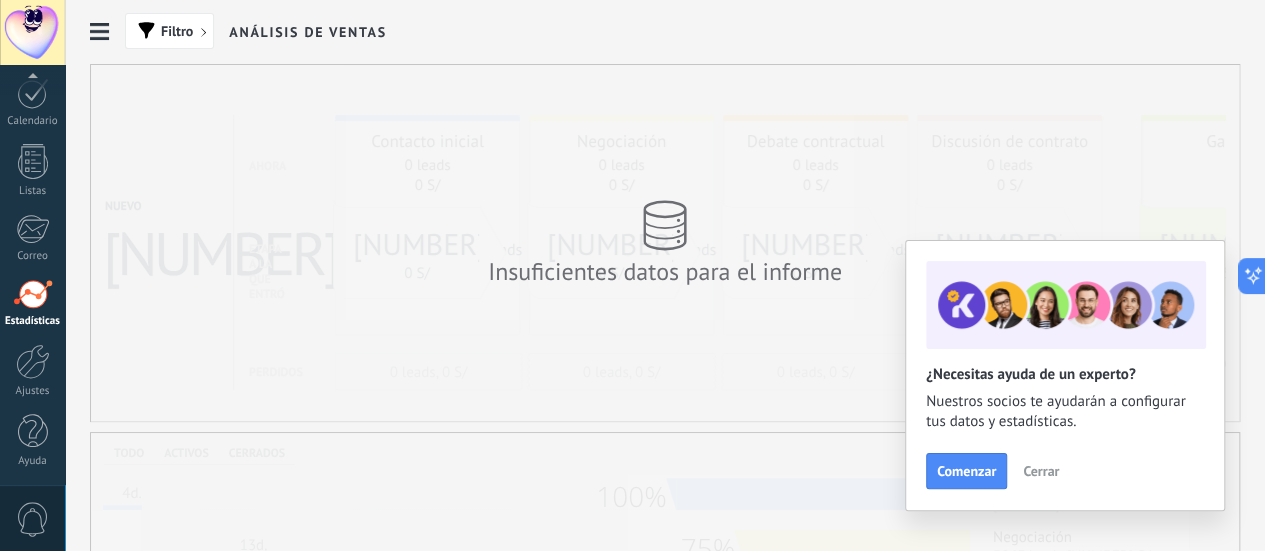 drag, startPoint x: 827, startPoint y: 226, endPoint x: 849, endPoint y: 235, distance: 23.769728 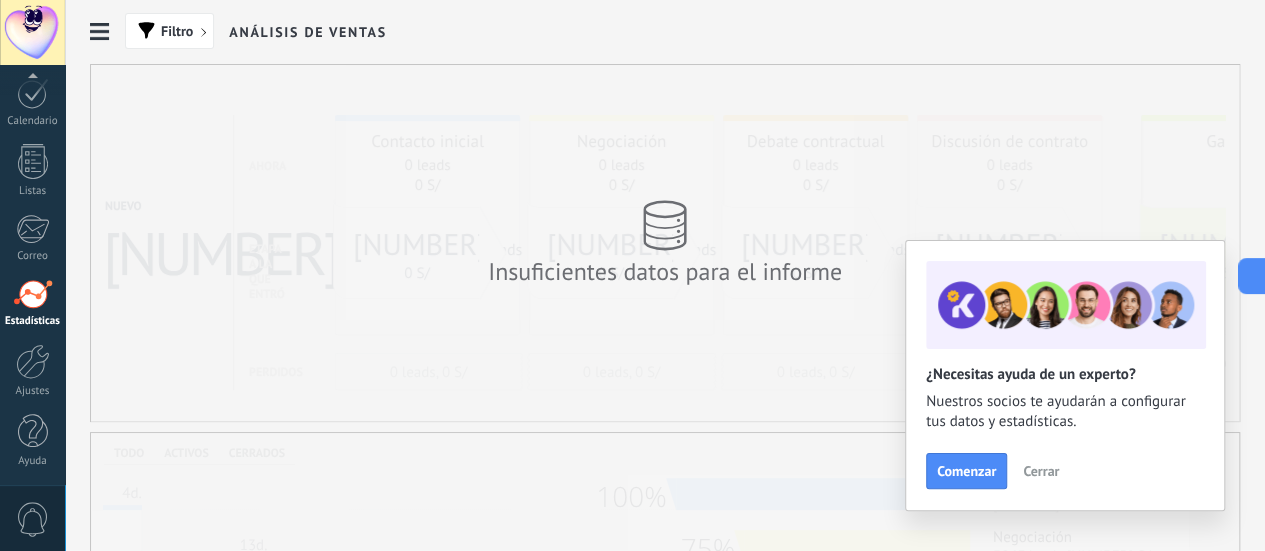 scroll, scrollTop: 271, scrollLeft: 0, axis: vertical 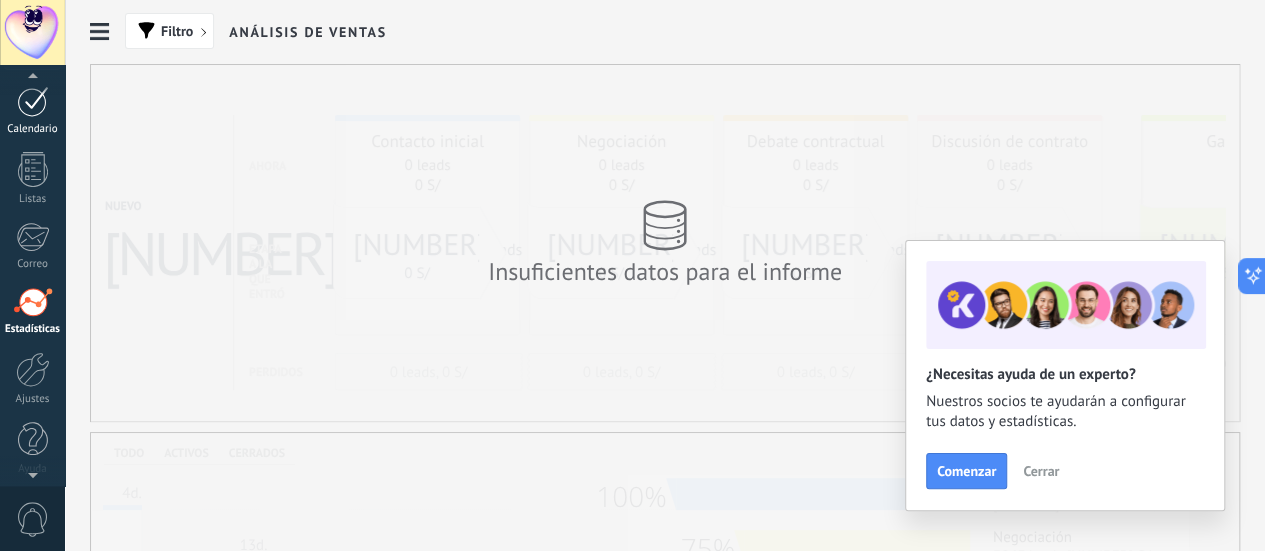 click at bounding box center [33, 101] 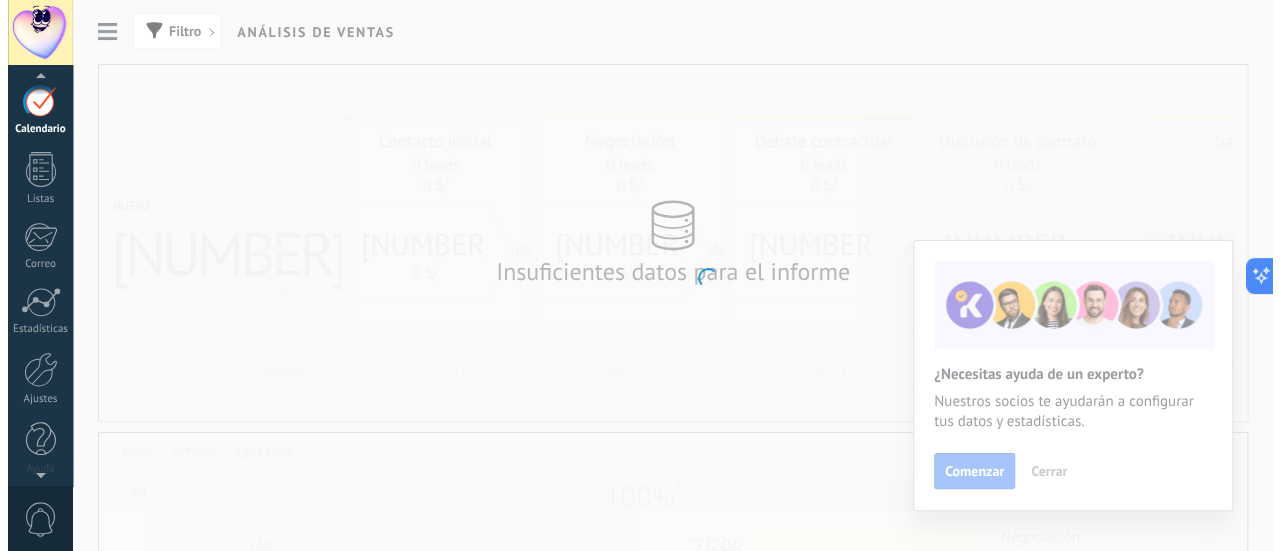 scroll, scrollTop: 129, scrollLeft: 0, axis: vertical 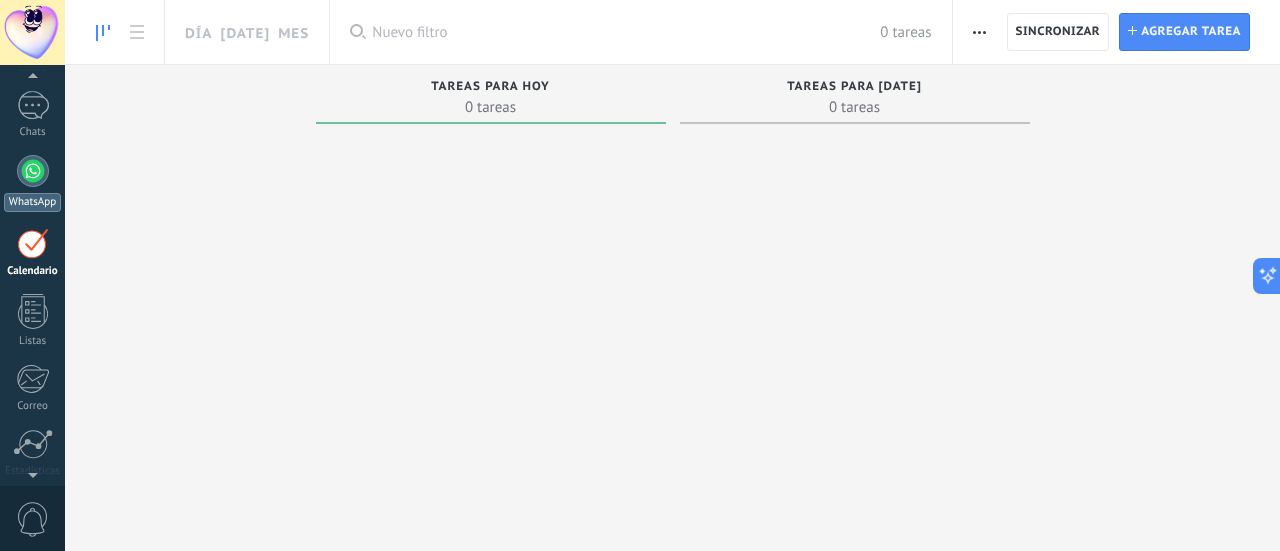 click at bounding box center [33, 171] 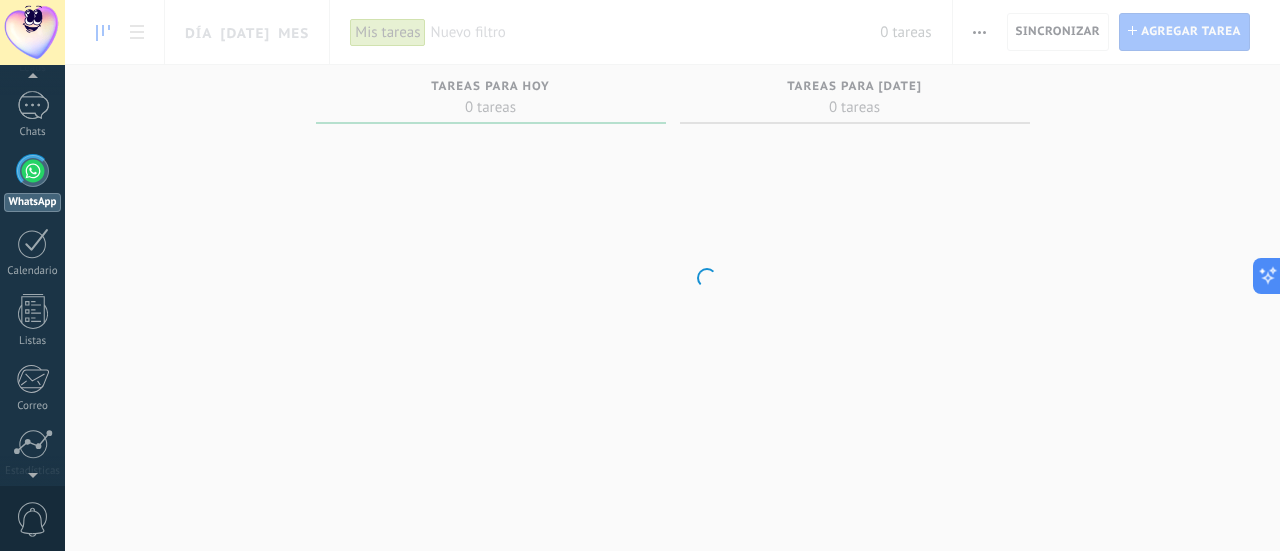 scroll, scrollTop: 57, scrollLeft: 0, axis: vertical 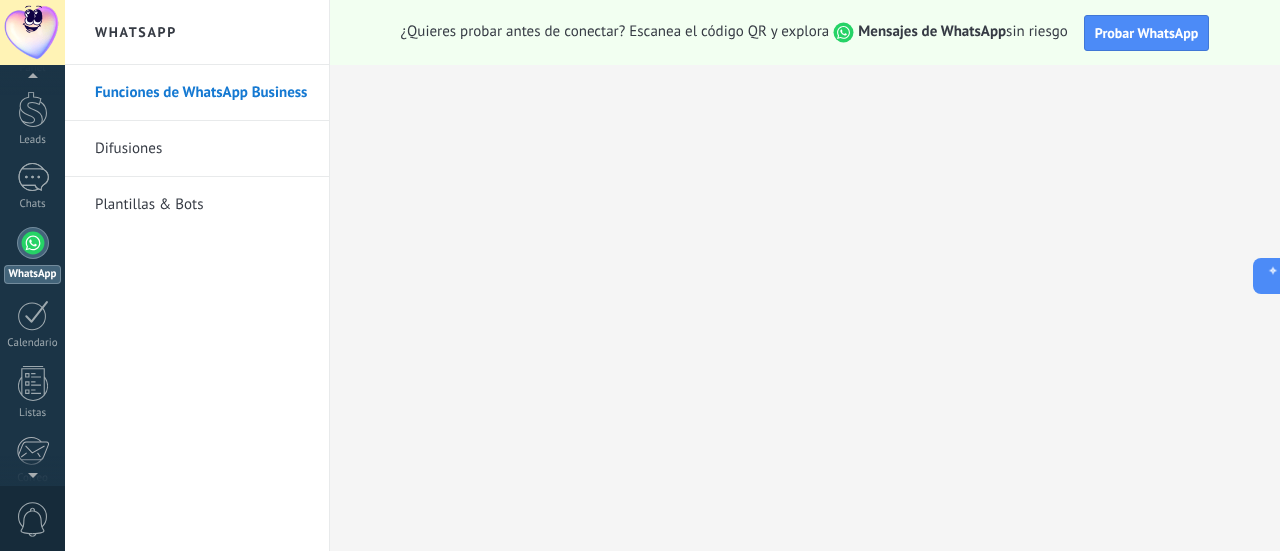 click on "Plantillas & Bots" at bounding box center (202, 205) 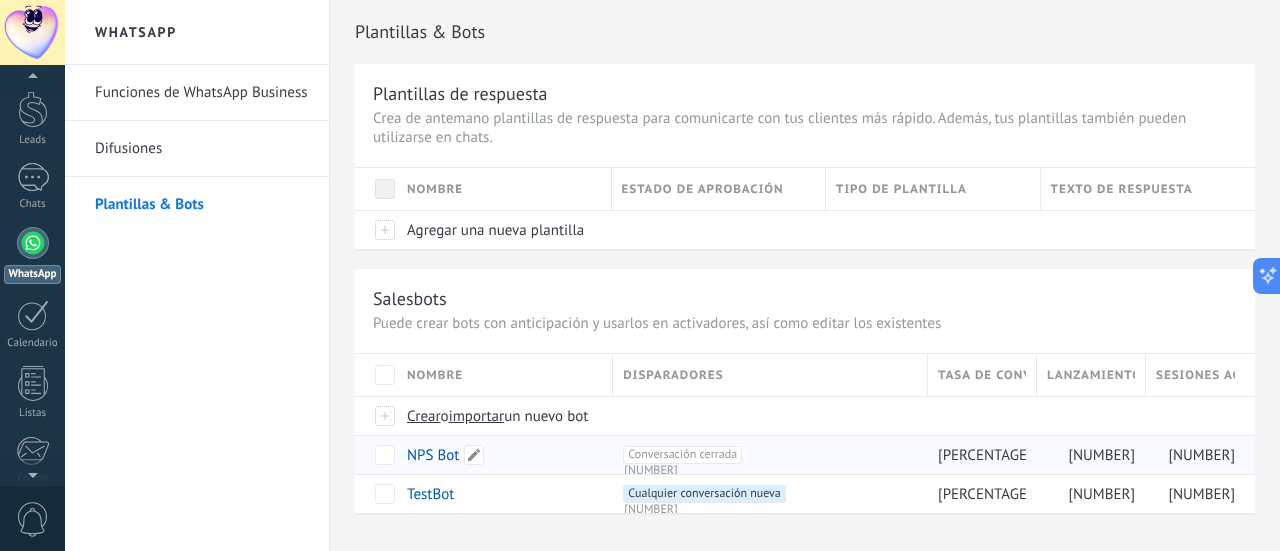 click on "NPS Bot" at bounding box center (433, 455) 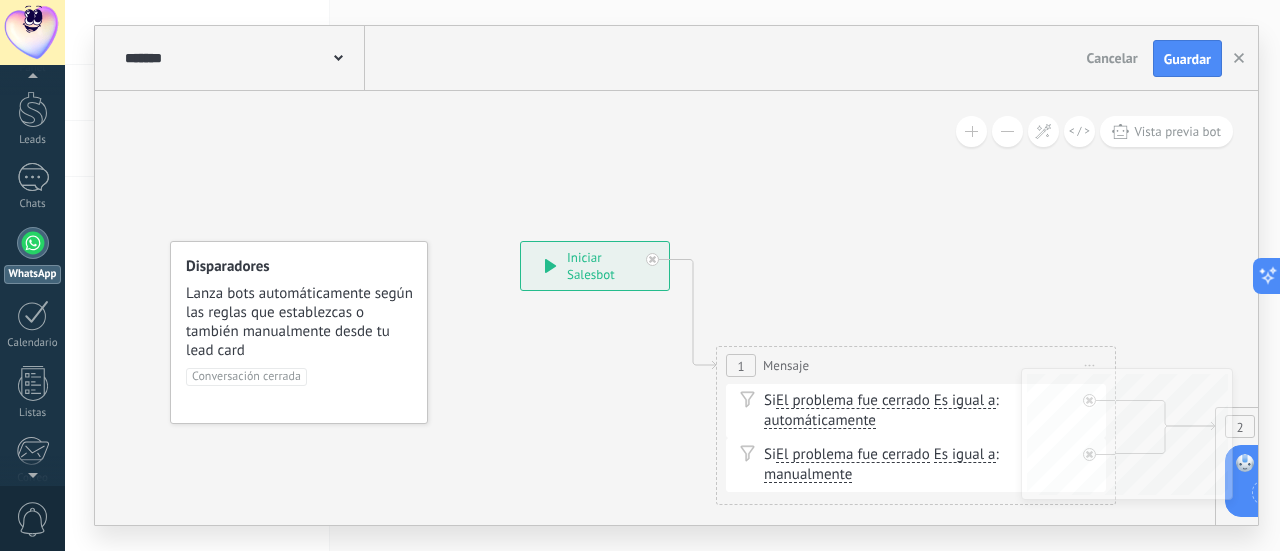 scroll, scrollTop: 0, scrollLeft: 0, axis: both 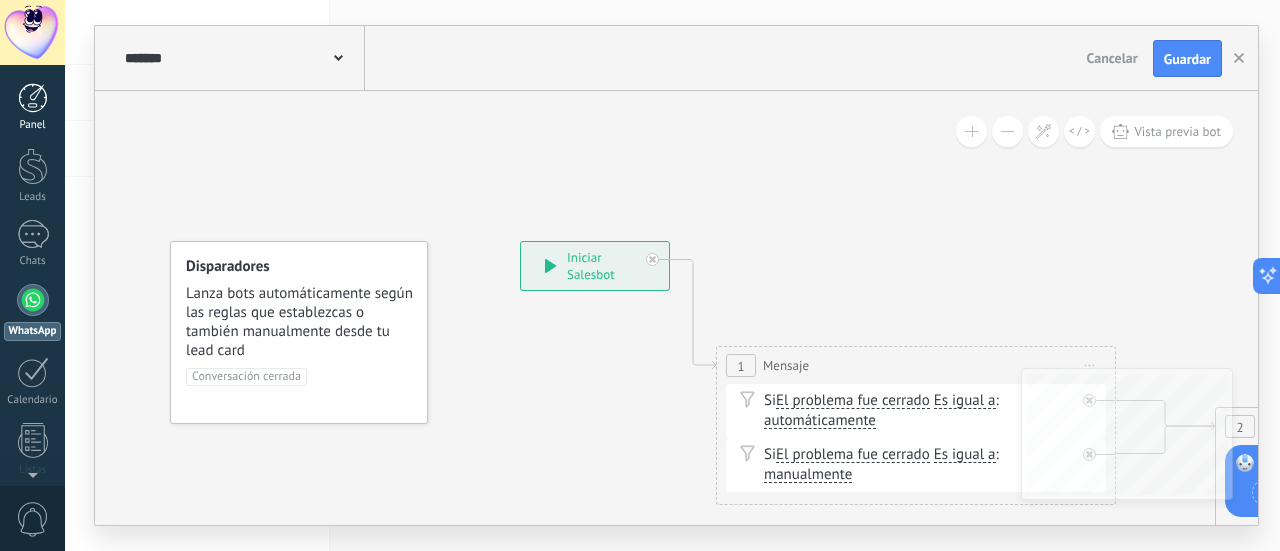 click at bounding box center [33, 98] 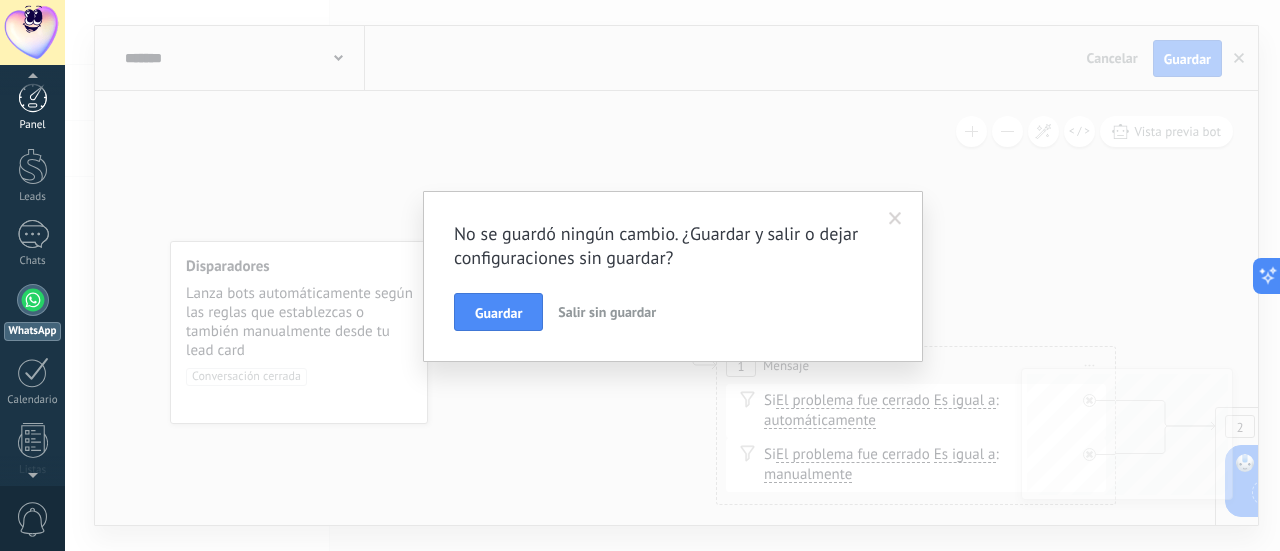scroll, scrollTop: 57, scrollLeft: 0, axis: vertical 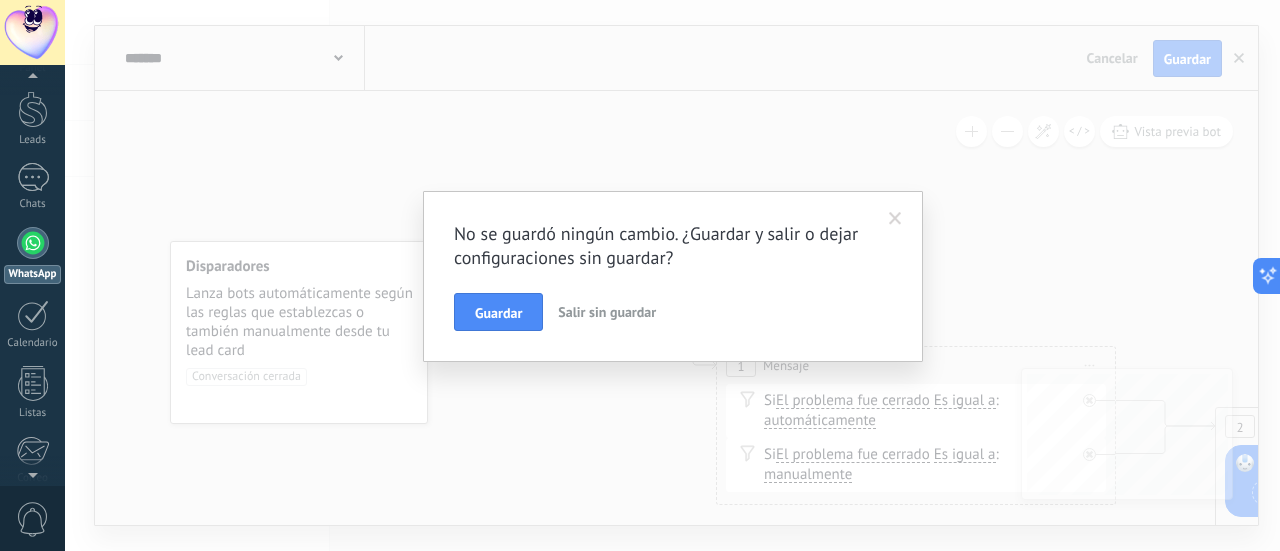 click on "Salir sin guardar" at bounding box center [607, 312] 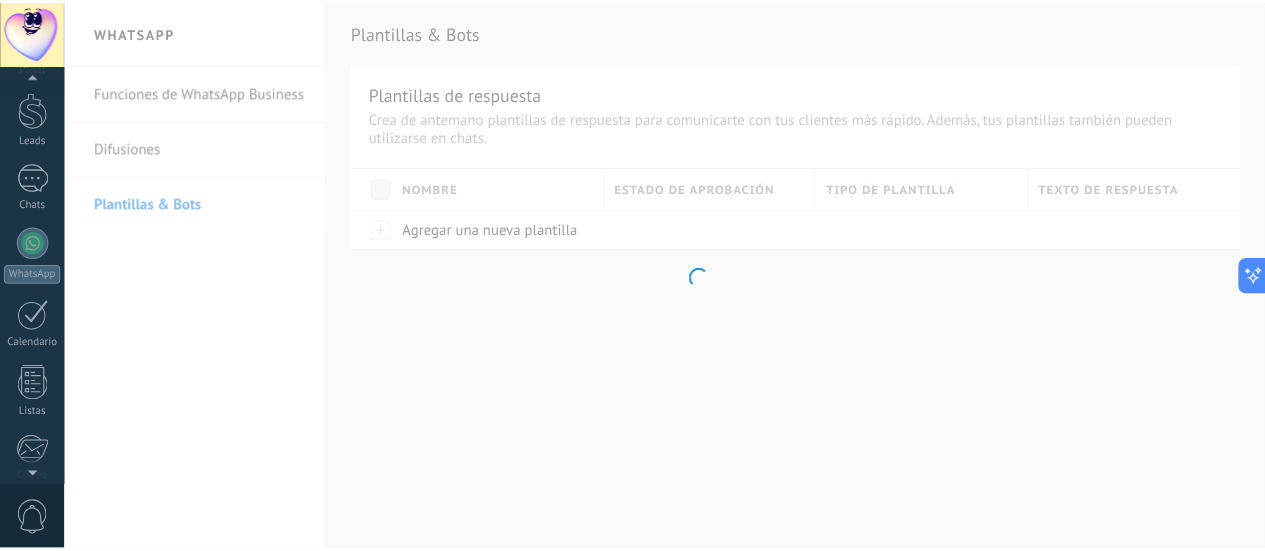 scroll, scrollTop: 0, scrollLeft: 0, axis: both 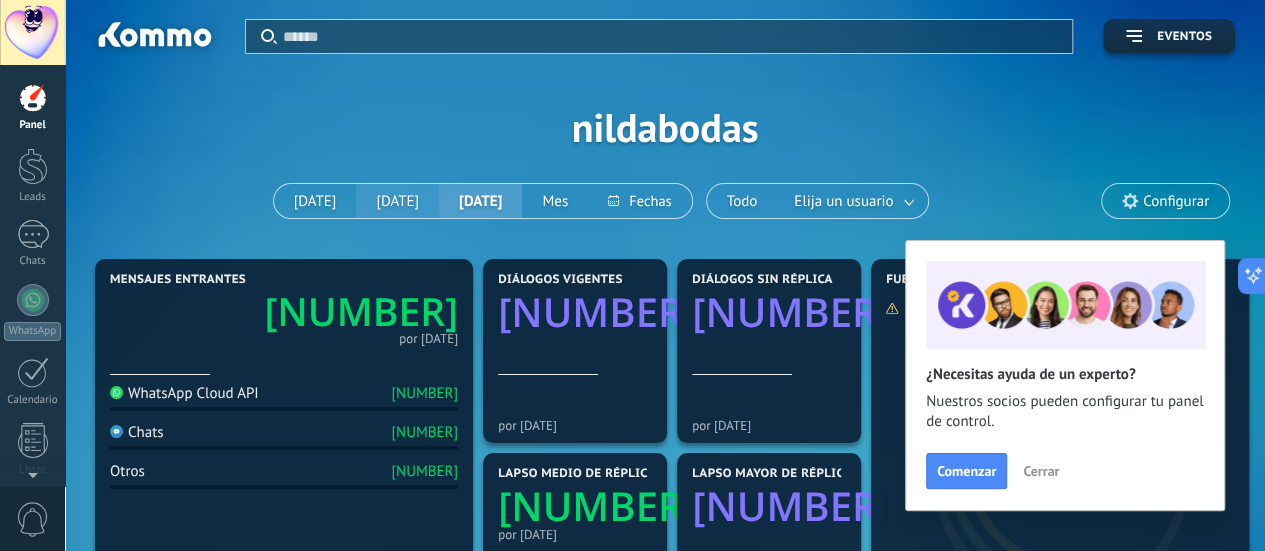 click on "[DATE]" at bounding box center (397, 201) 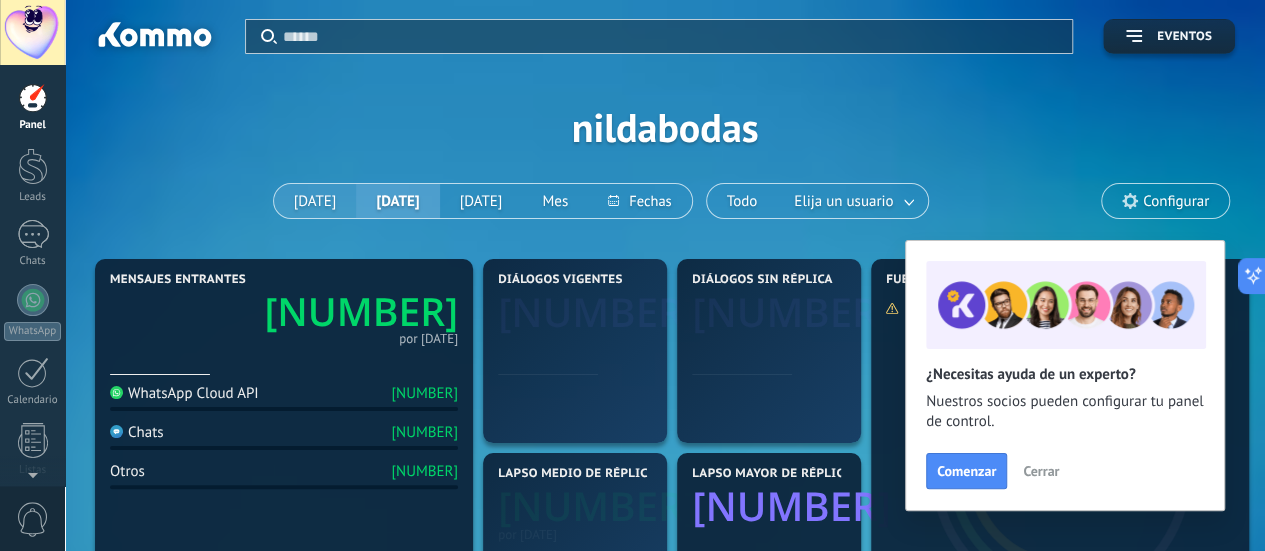 click on "[DATE]" at bounding box center (315, 201) 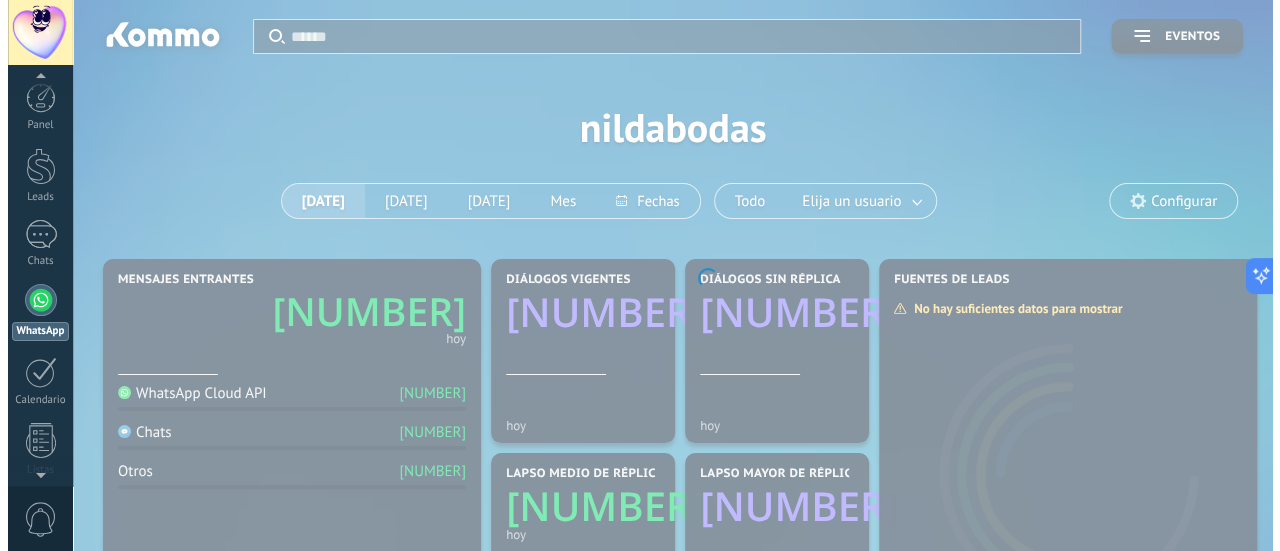 scroll, scrollTop: 57, scrollLeft: 0, axis: vertical 